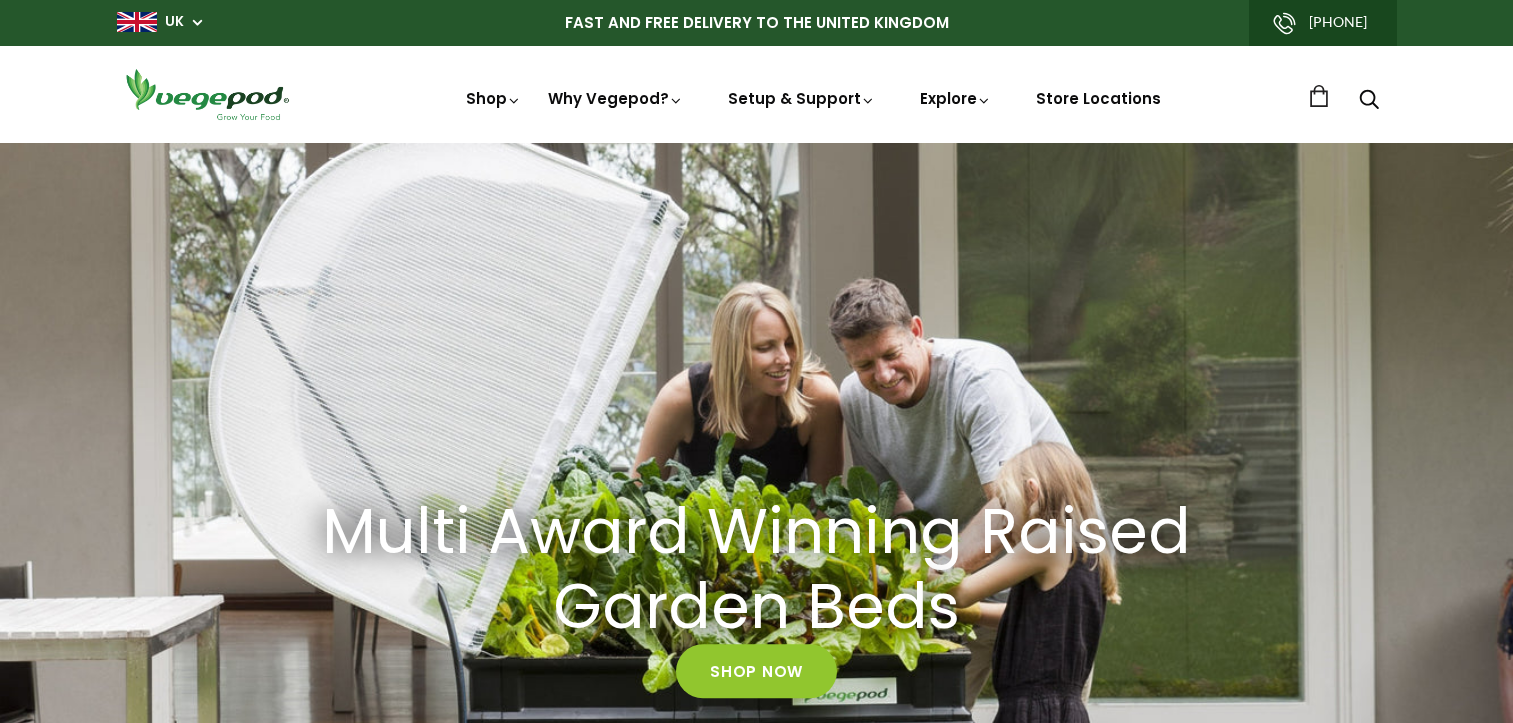 scroll, scrollTop: 0, scrollLeft: 0, axis: both 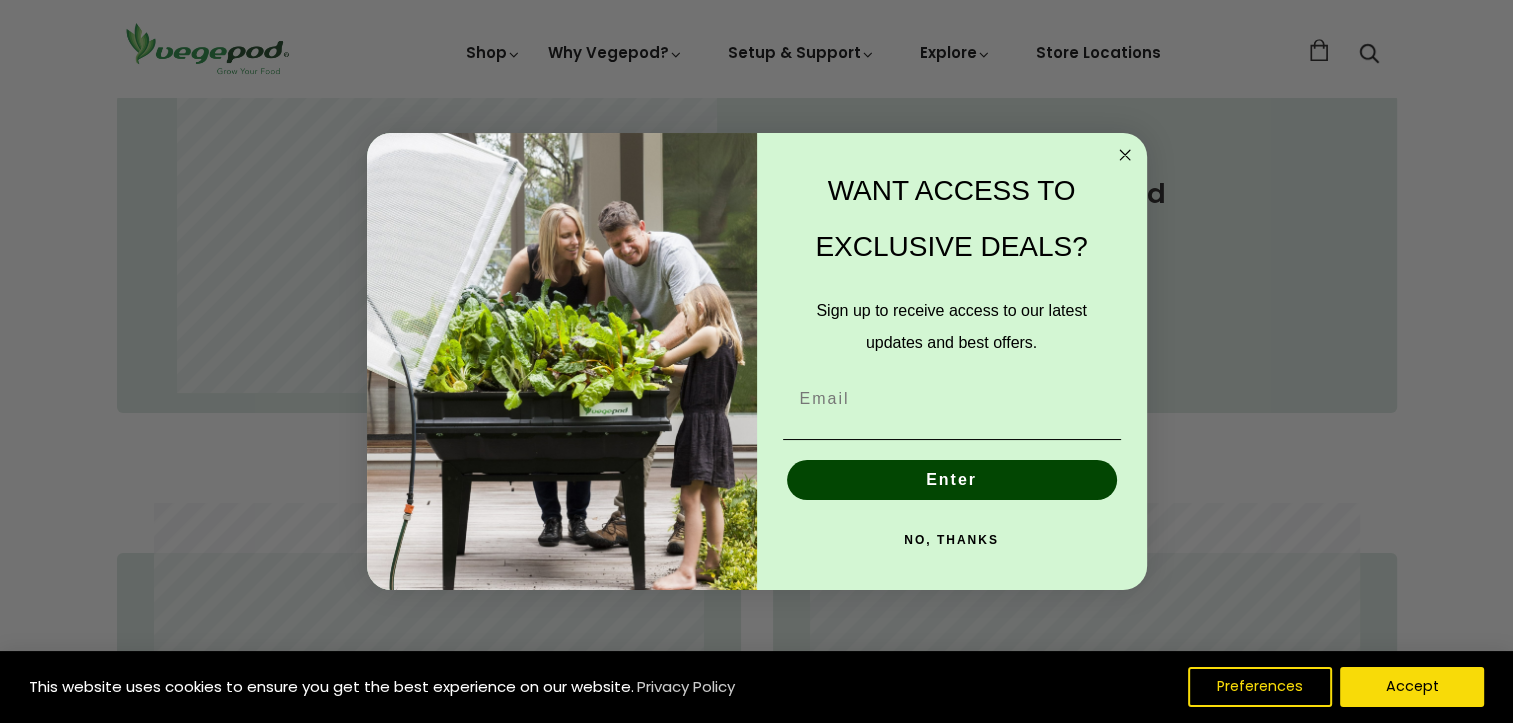 drag, startPoint x: 1131, startPoint y: 154, endPoint x: 1038, endPoint y: 283, distance: 159.0283 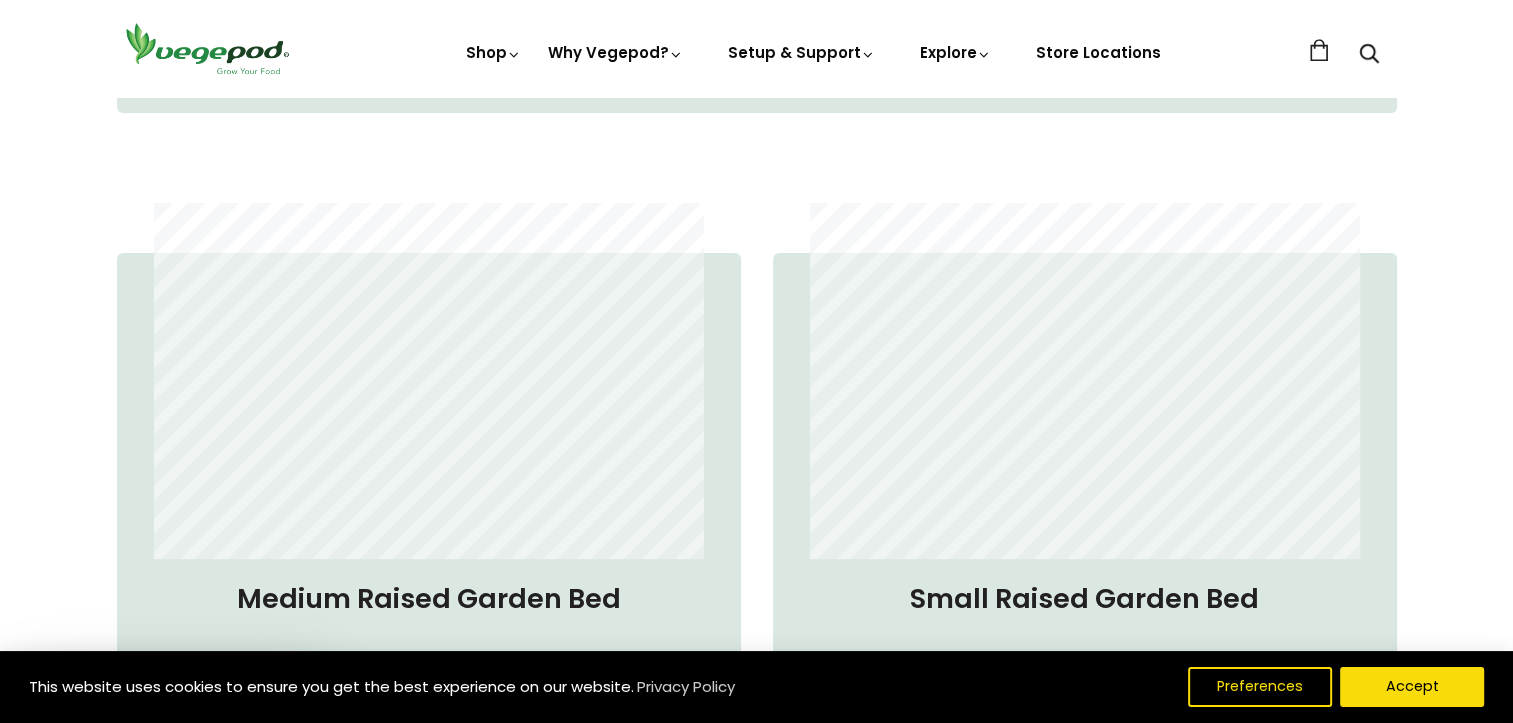 scroll, scrollTop: 1557, scrollLeft: 0, axis: vertical 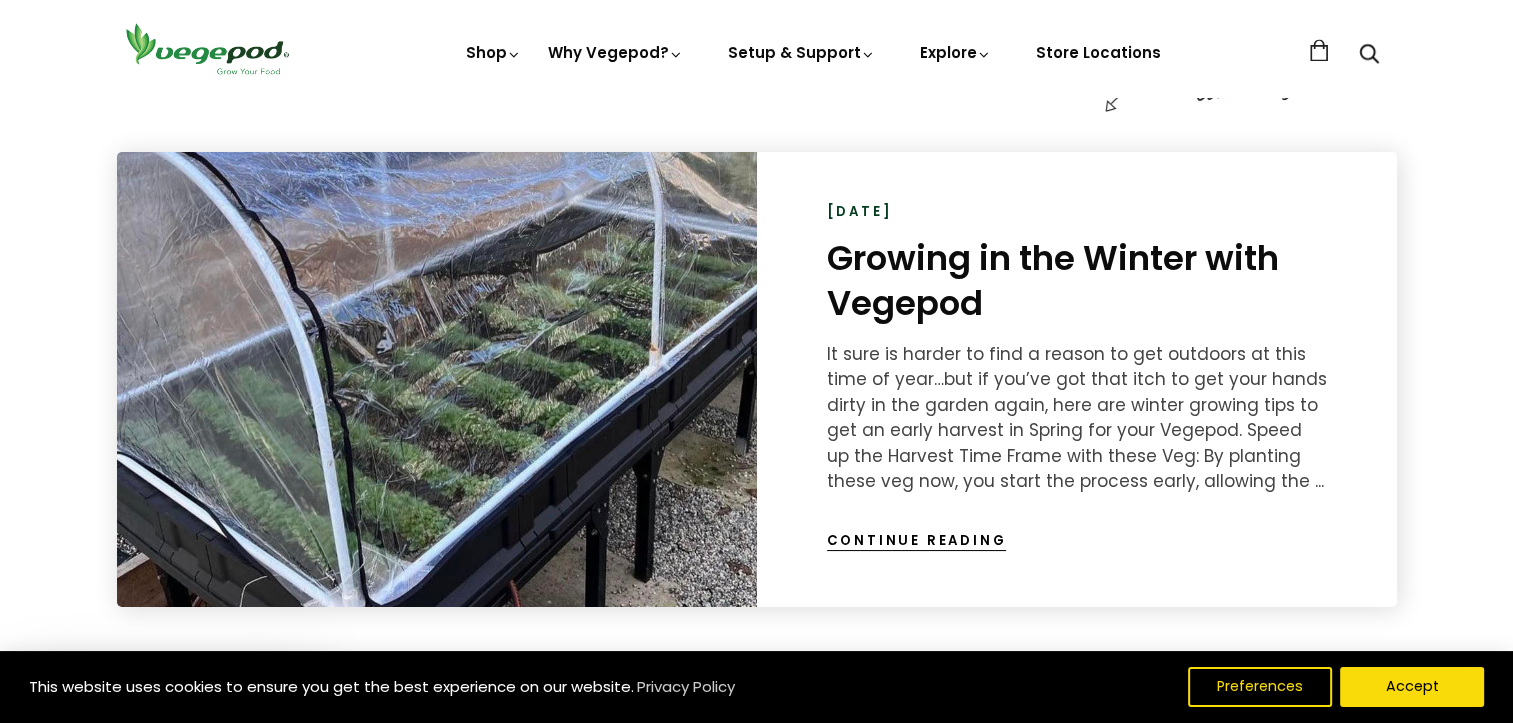 click on "Continue reading" at bounding box center [917, 541] 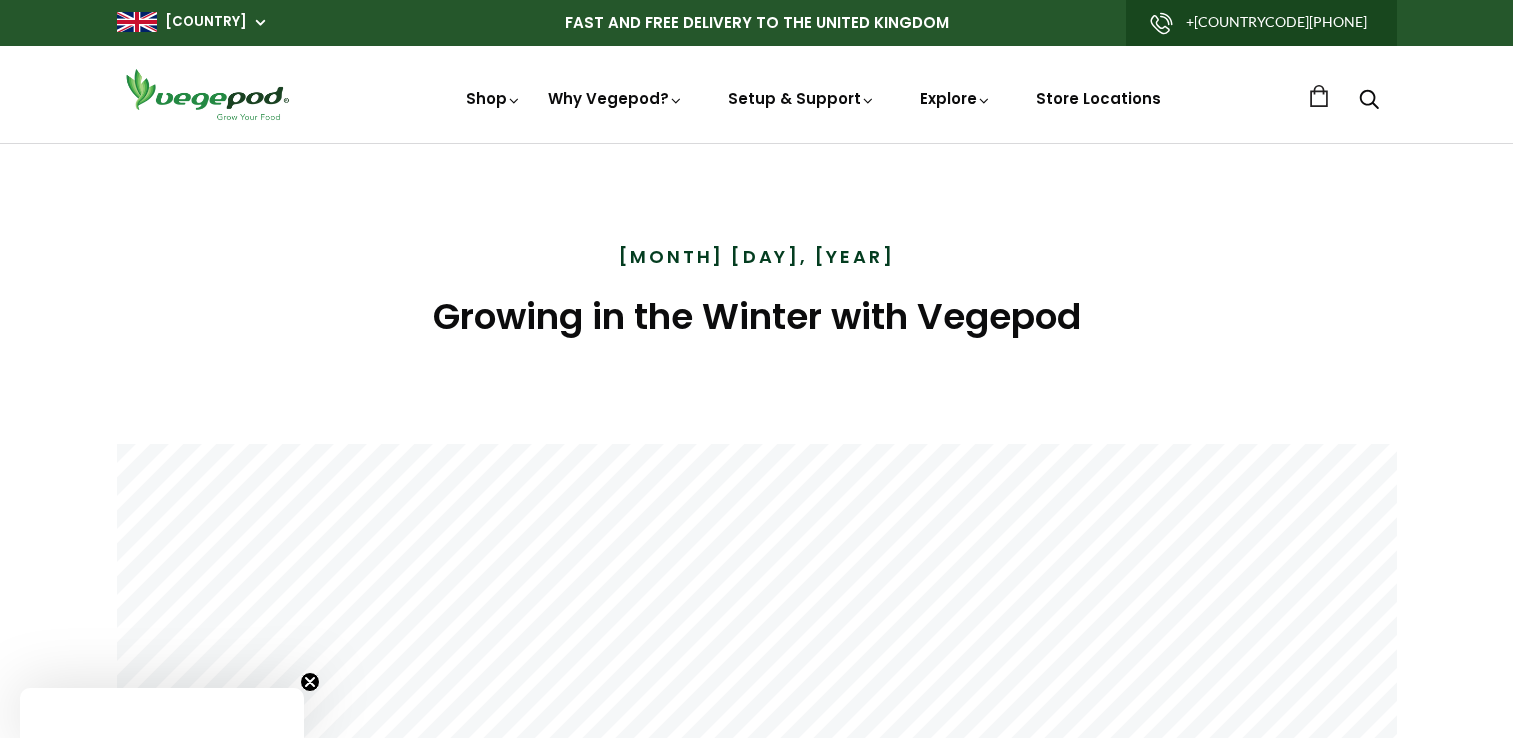scroll, scrollTop: 0, scrollLeft: 0, axis: both 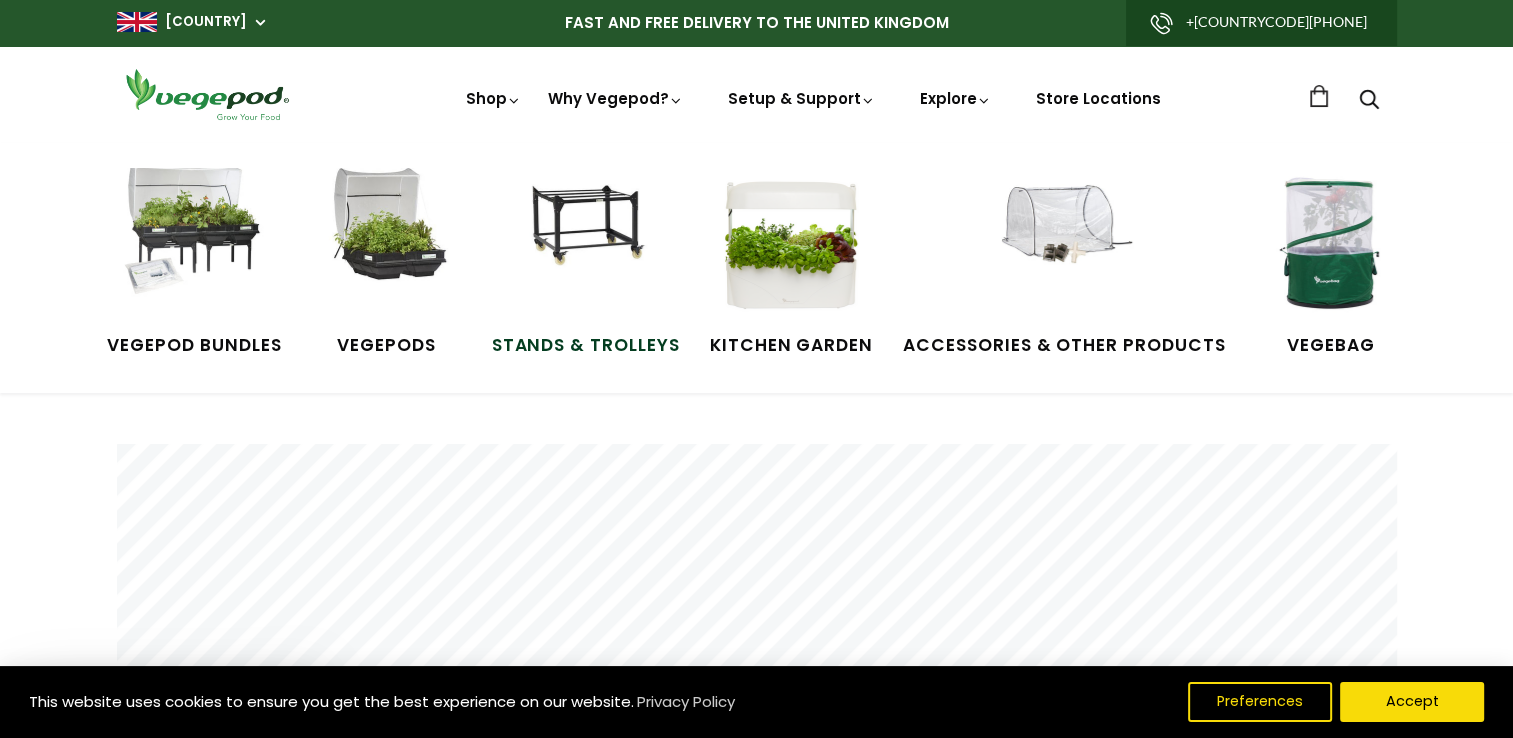 click at bounding box center [586, 243] 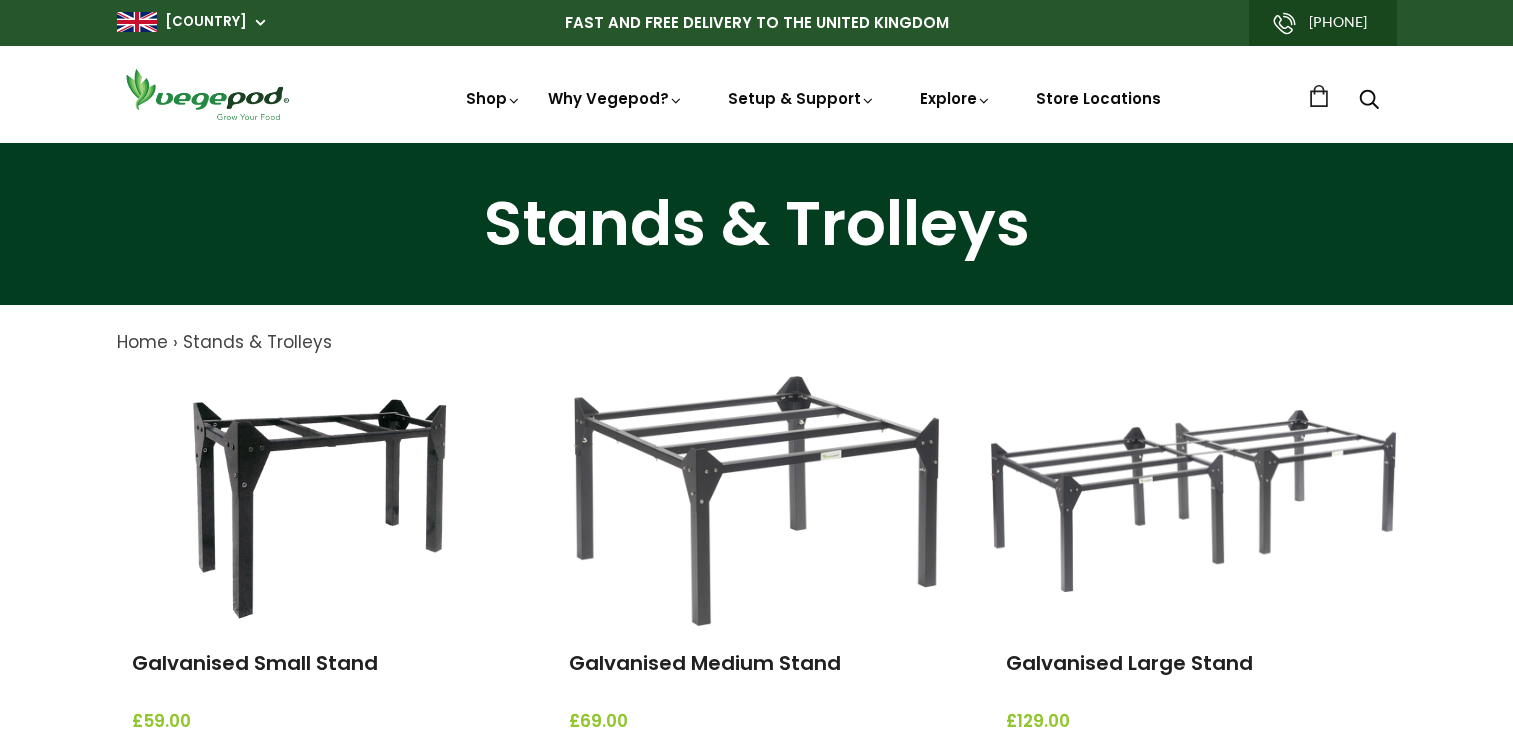 scroll, scrollTop: 0, scrollLeft: 0, axis: both 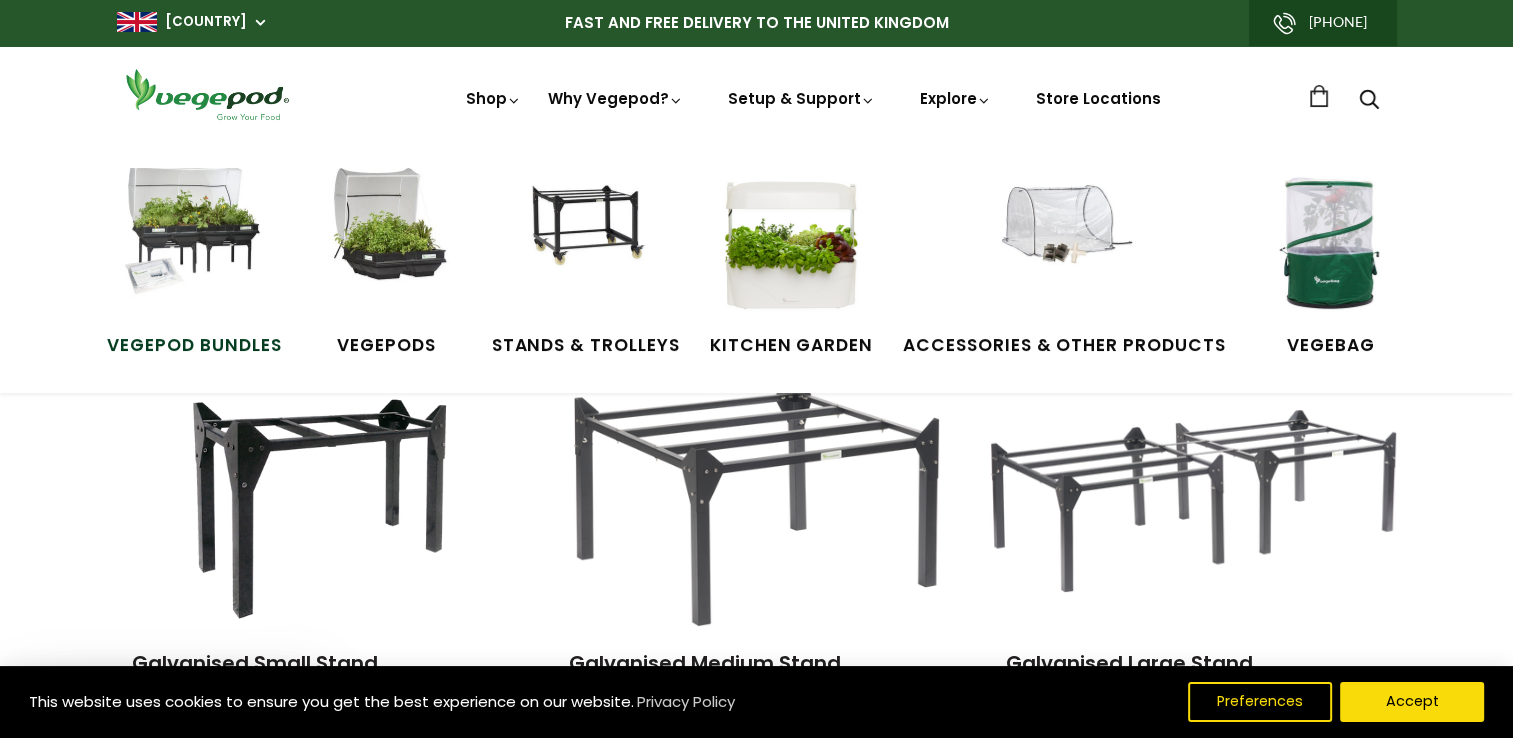 click at bounding box center (194, 243) 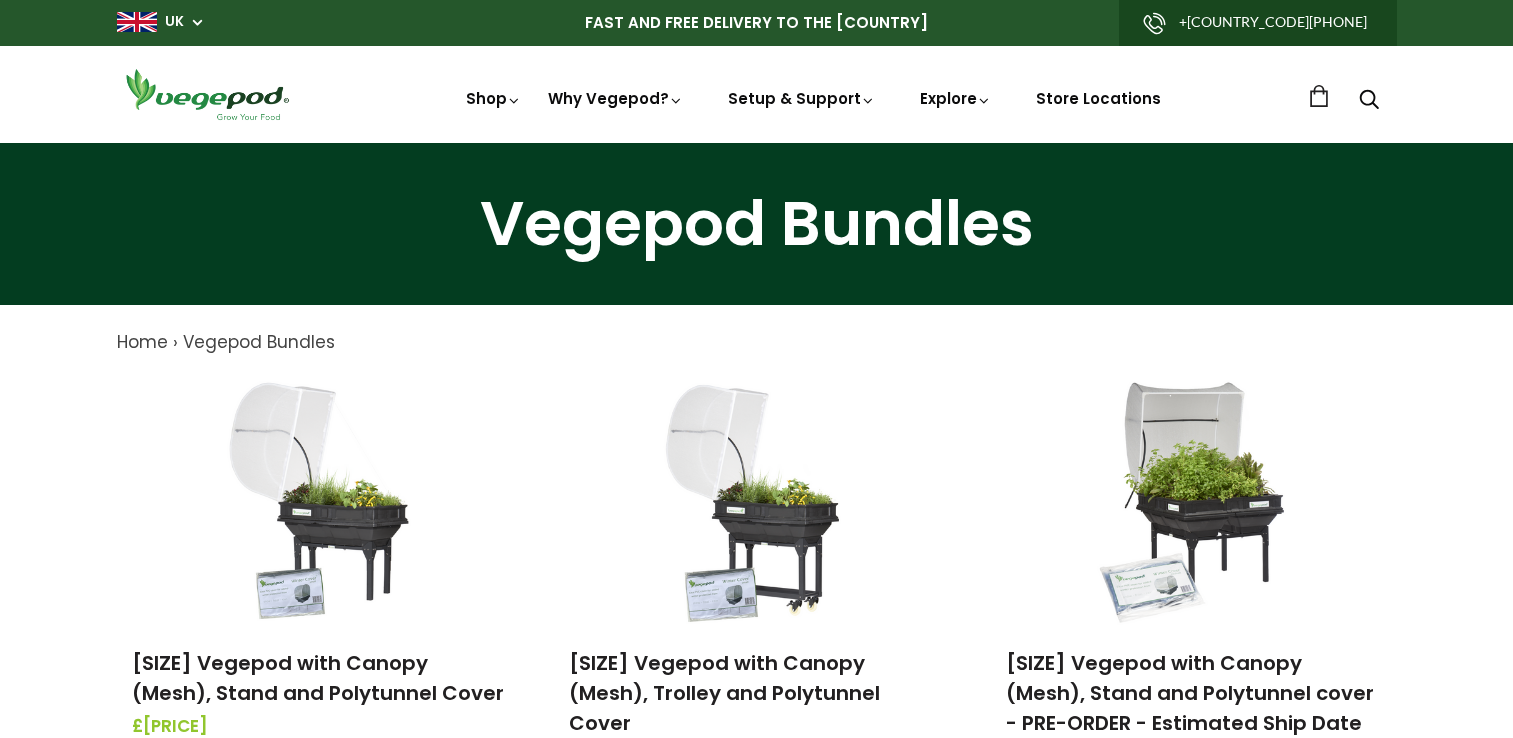 scroll, scrollTop: 0, scrollLeft: 0, axis: both 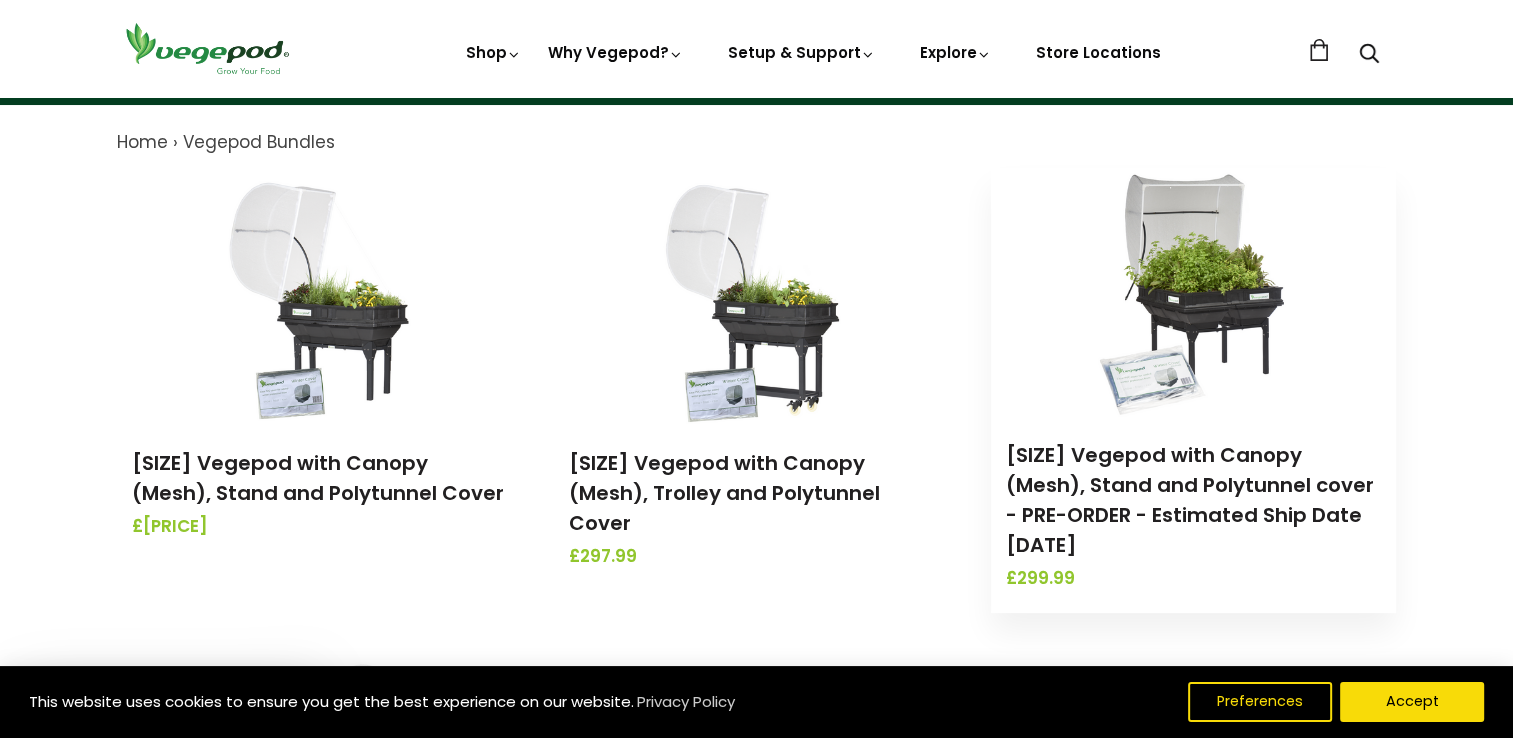 click at bounding box center [1194, 293] 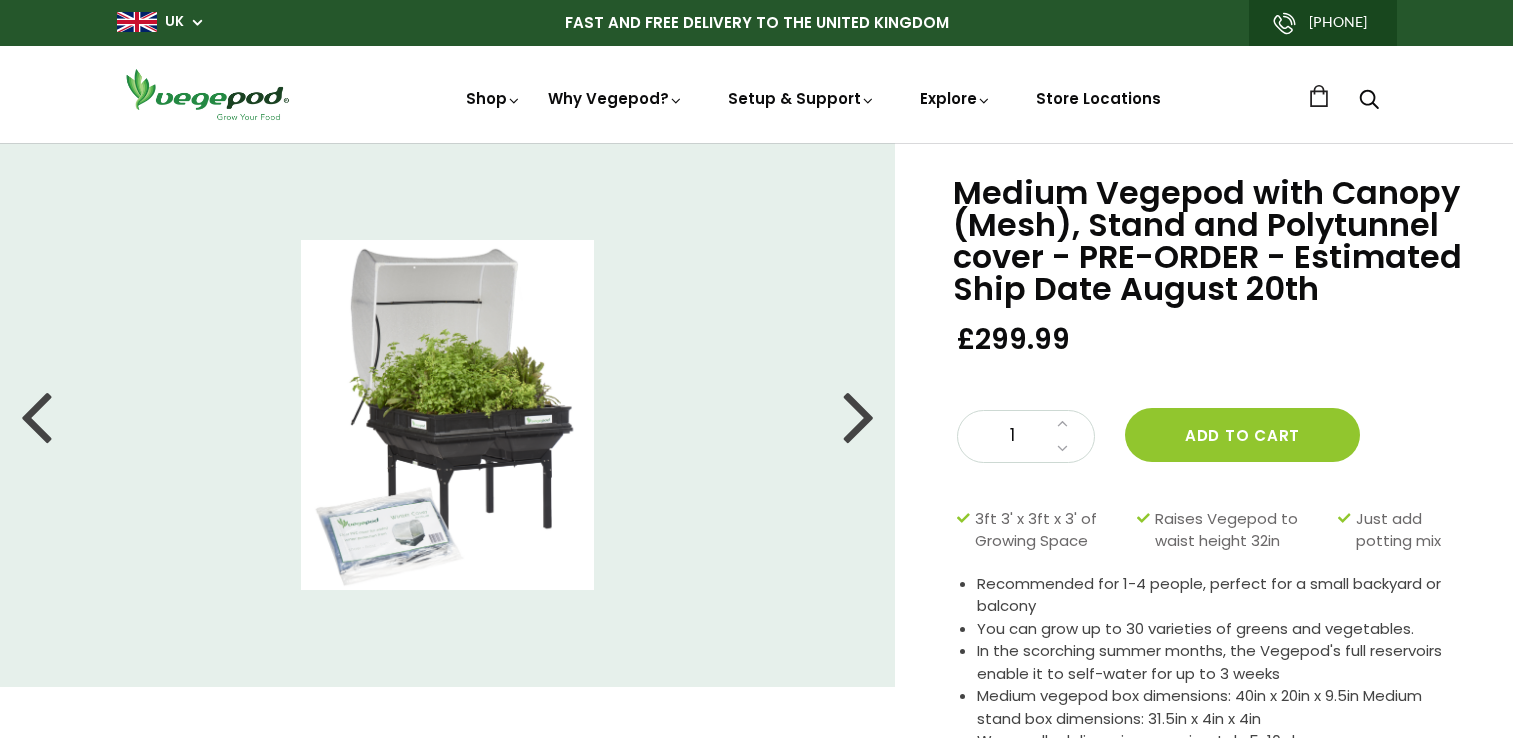 scroll, scrollTop: 0, scrollLeft: 0, axis: both 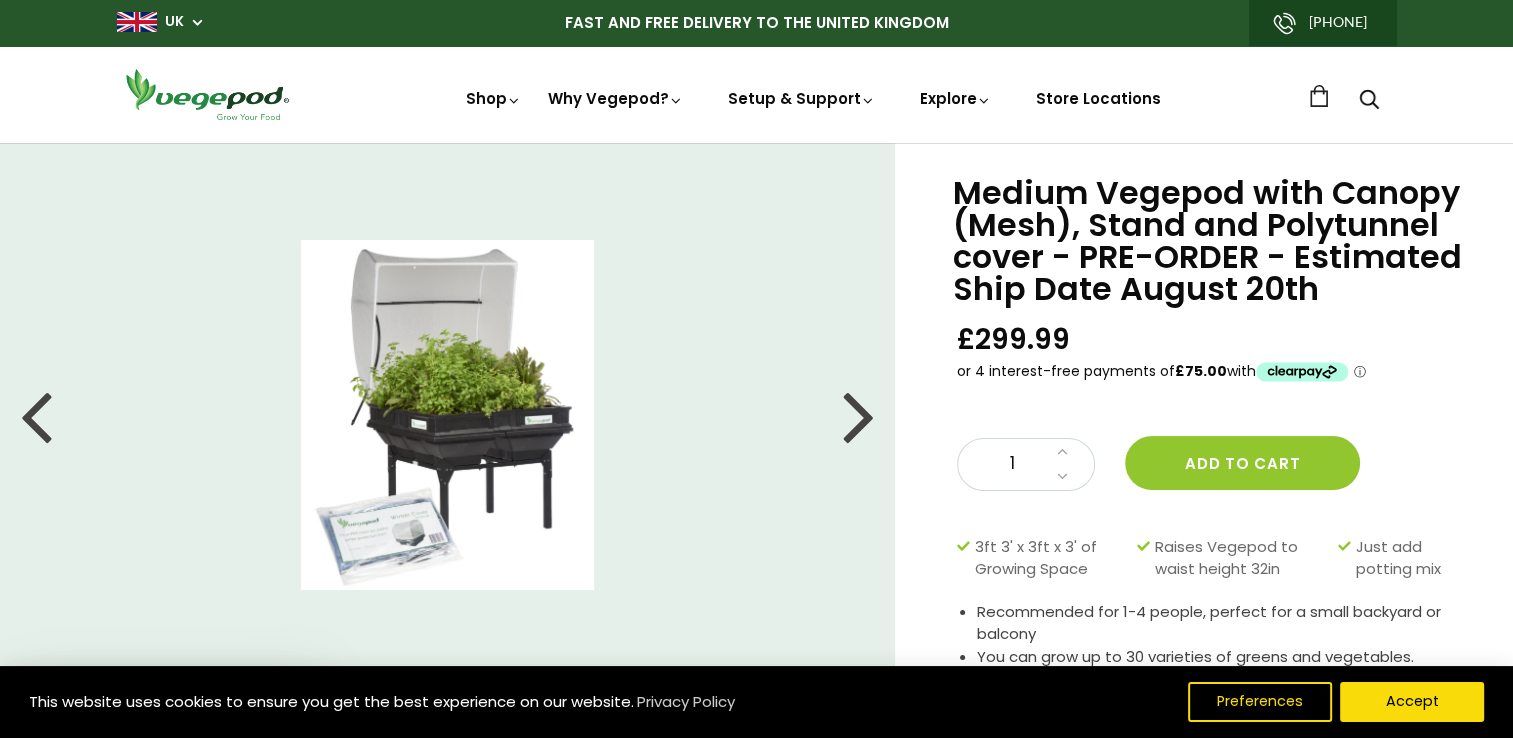 click at bounding box center (859, 415) 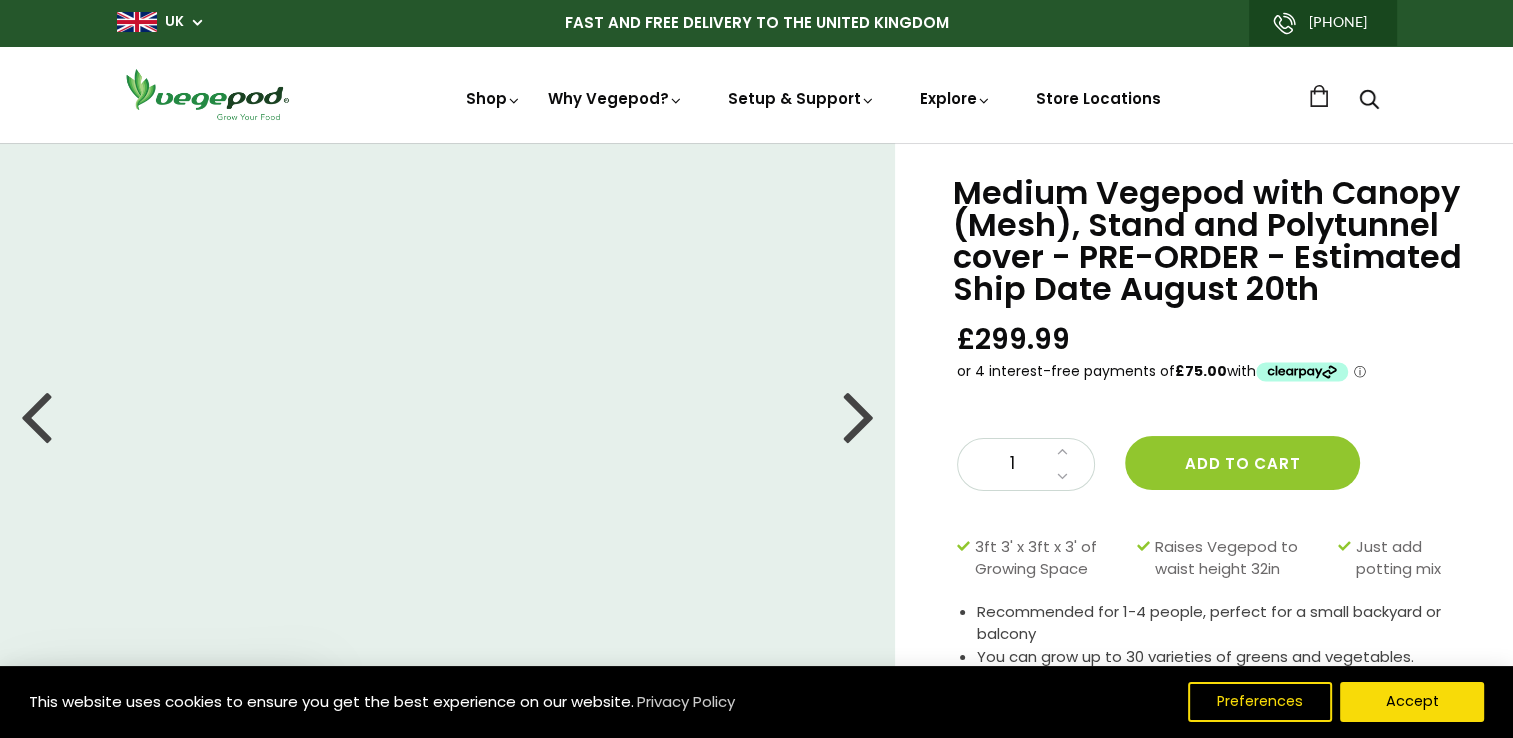 click at bounding box center (859, 415) 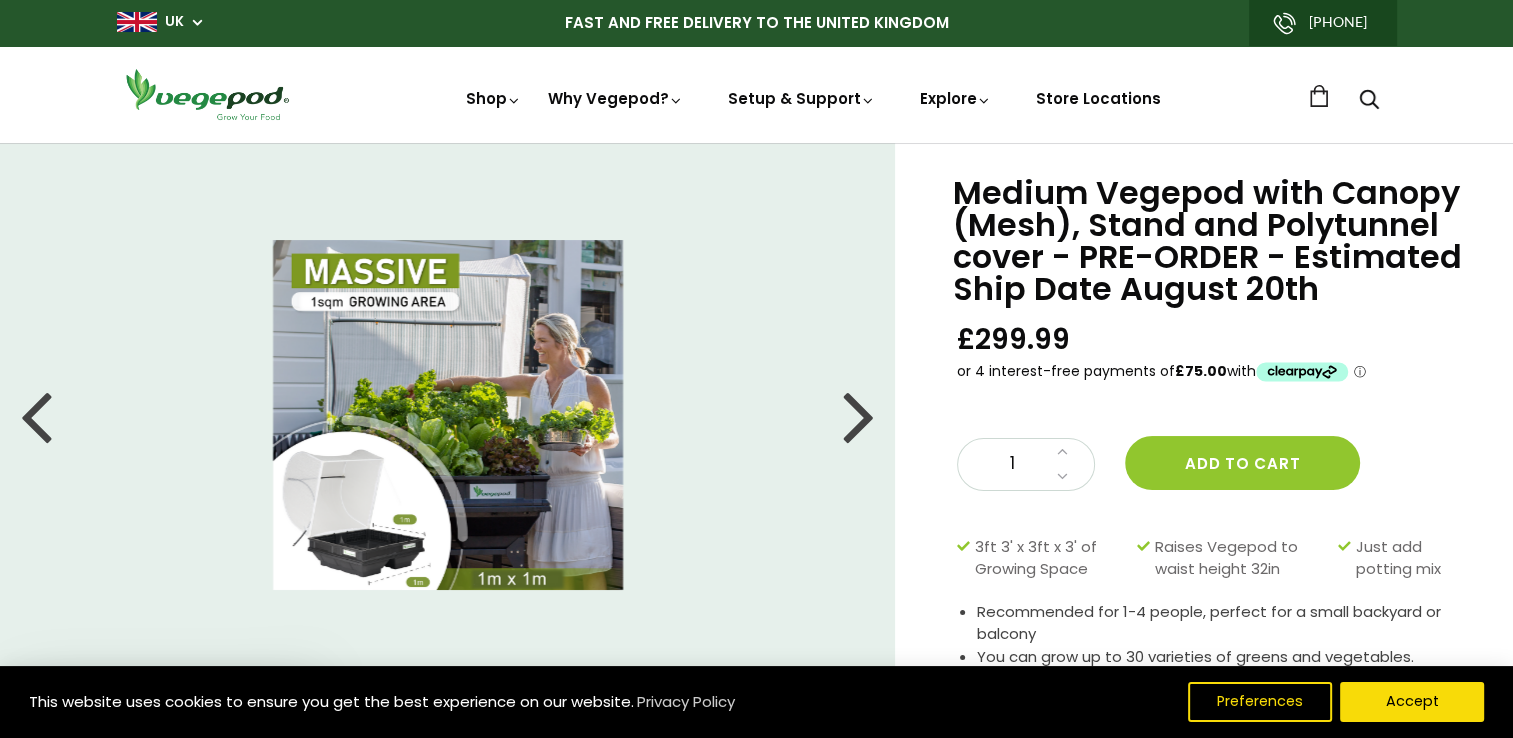 click at bounding box center [859, 415] 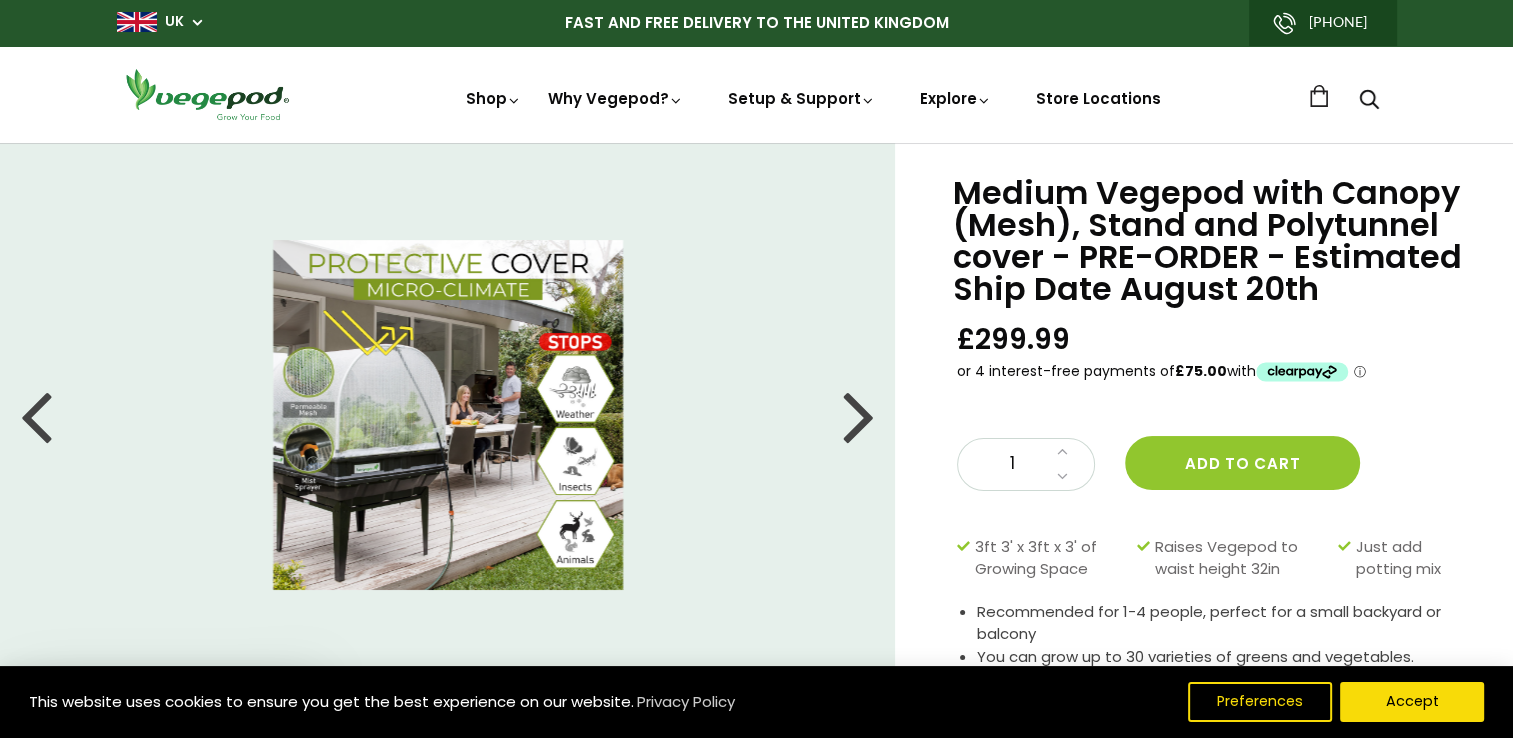 click at bounding box center (859, 415) 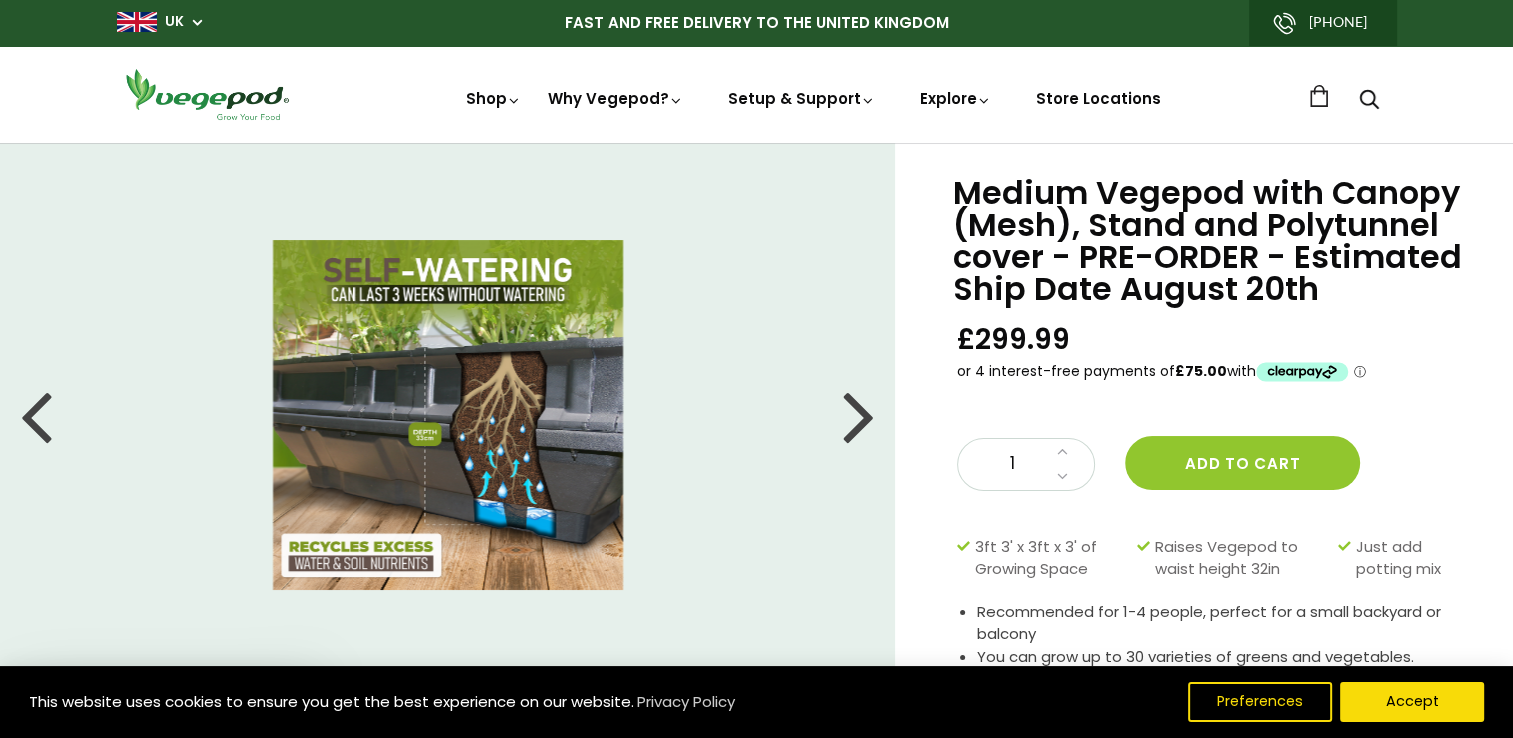 click at bounding box center (859, 415) 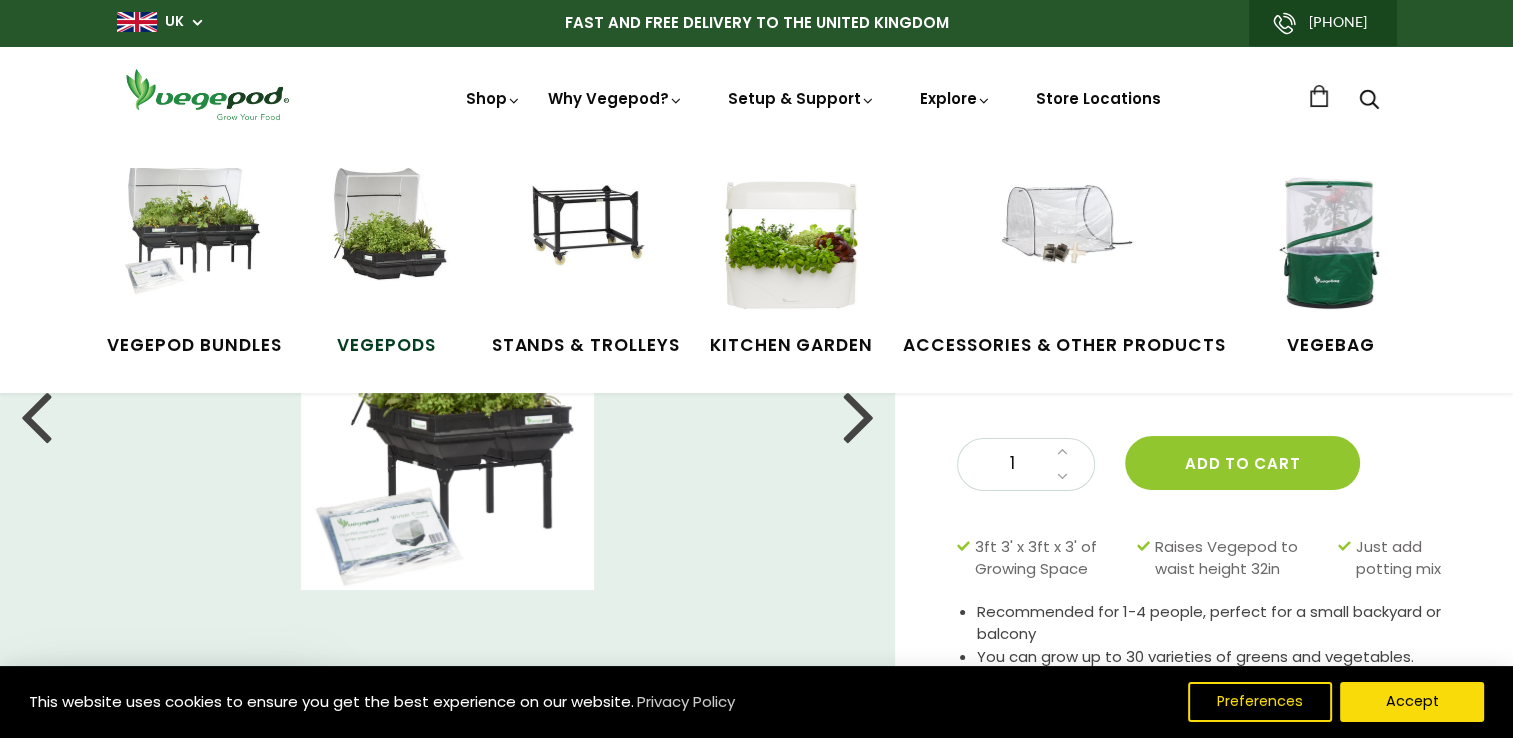 click at bounding box center [387, 243] 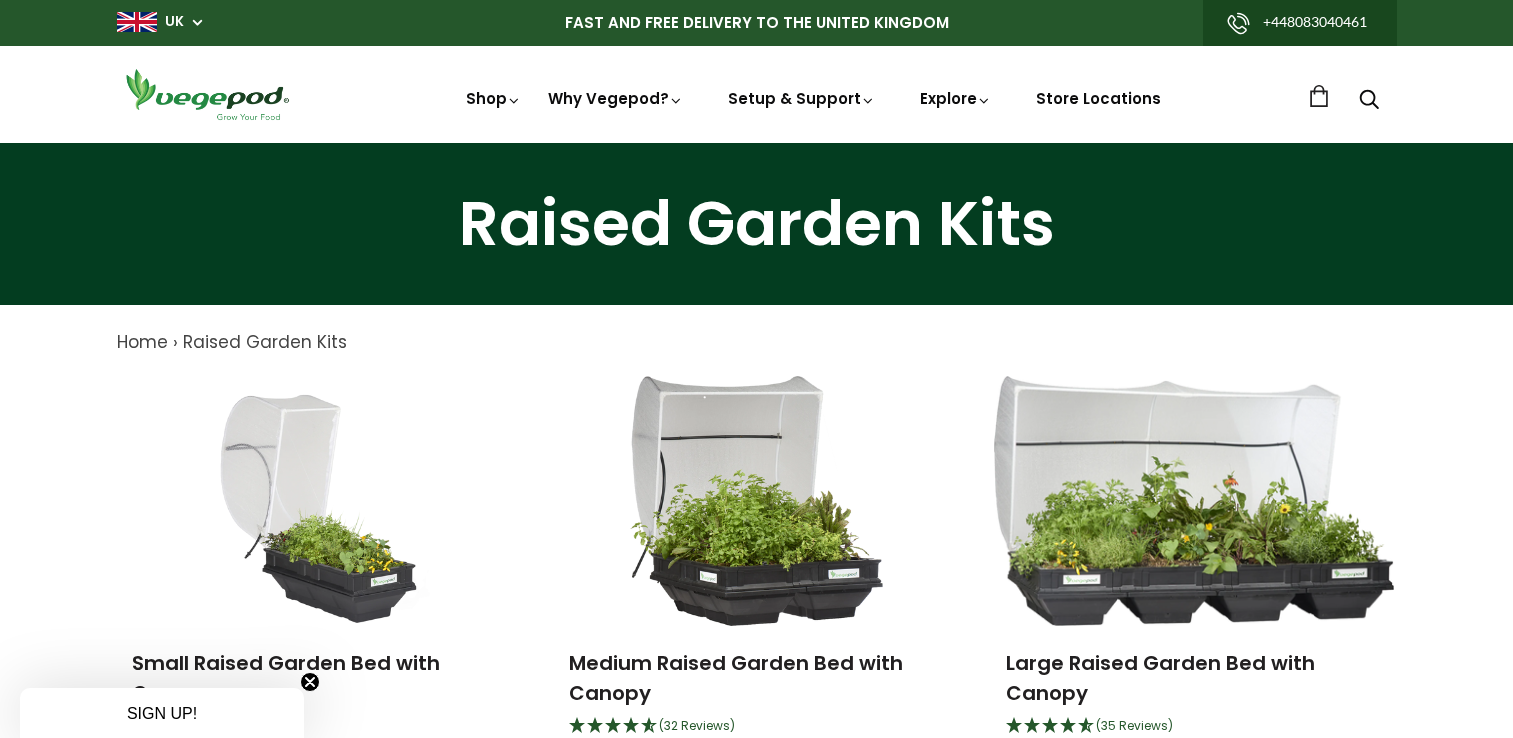 scroll, scrollTop: 0, scrollLeft: 0, axis: both 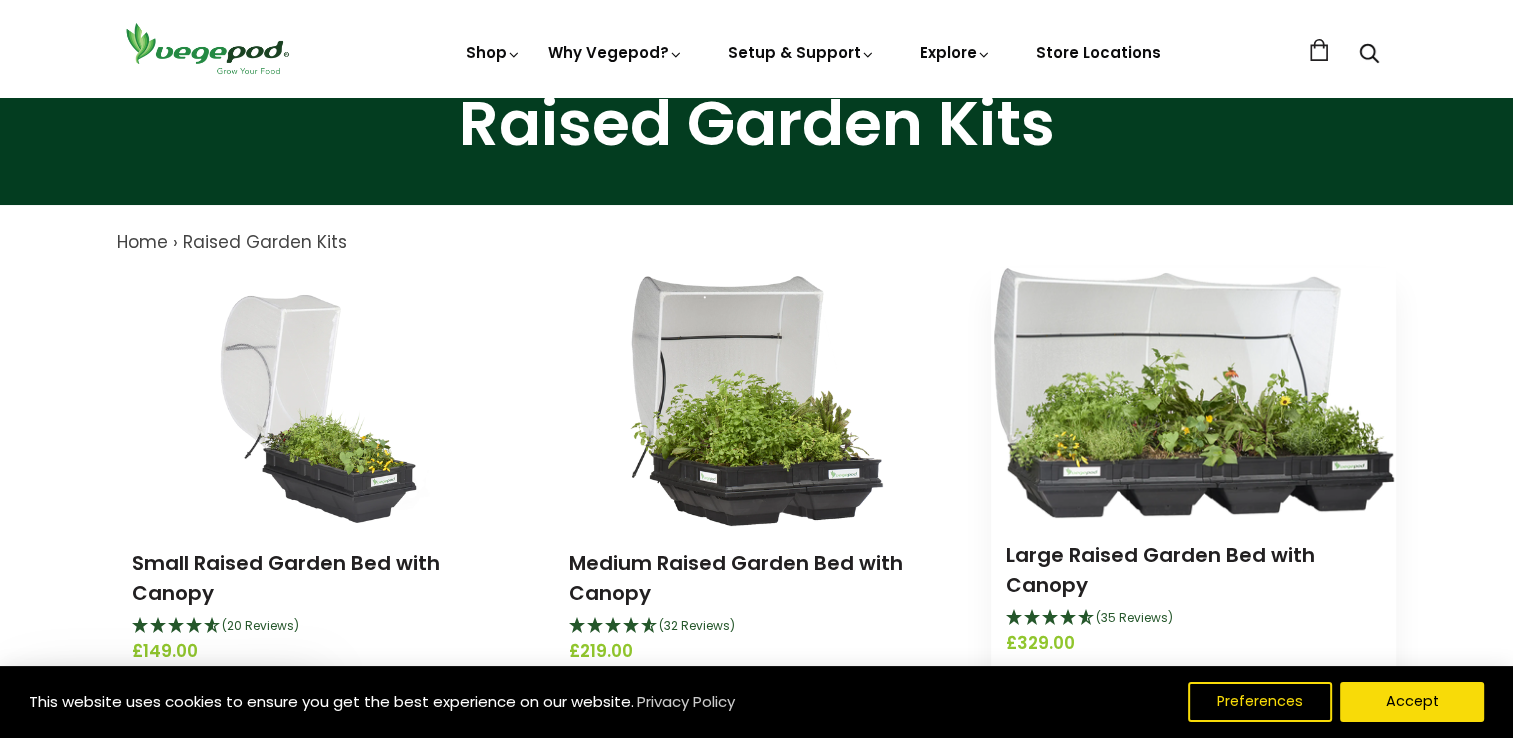 click at bounding box center [1194, 393] 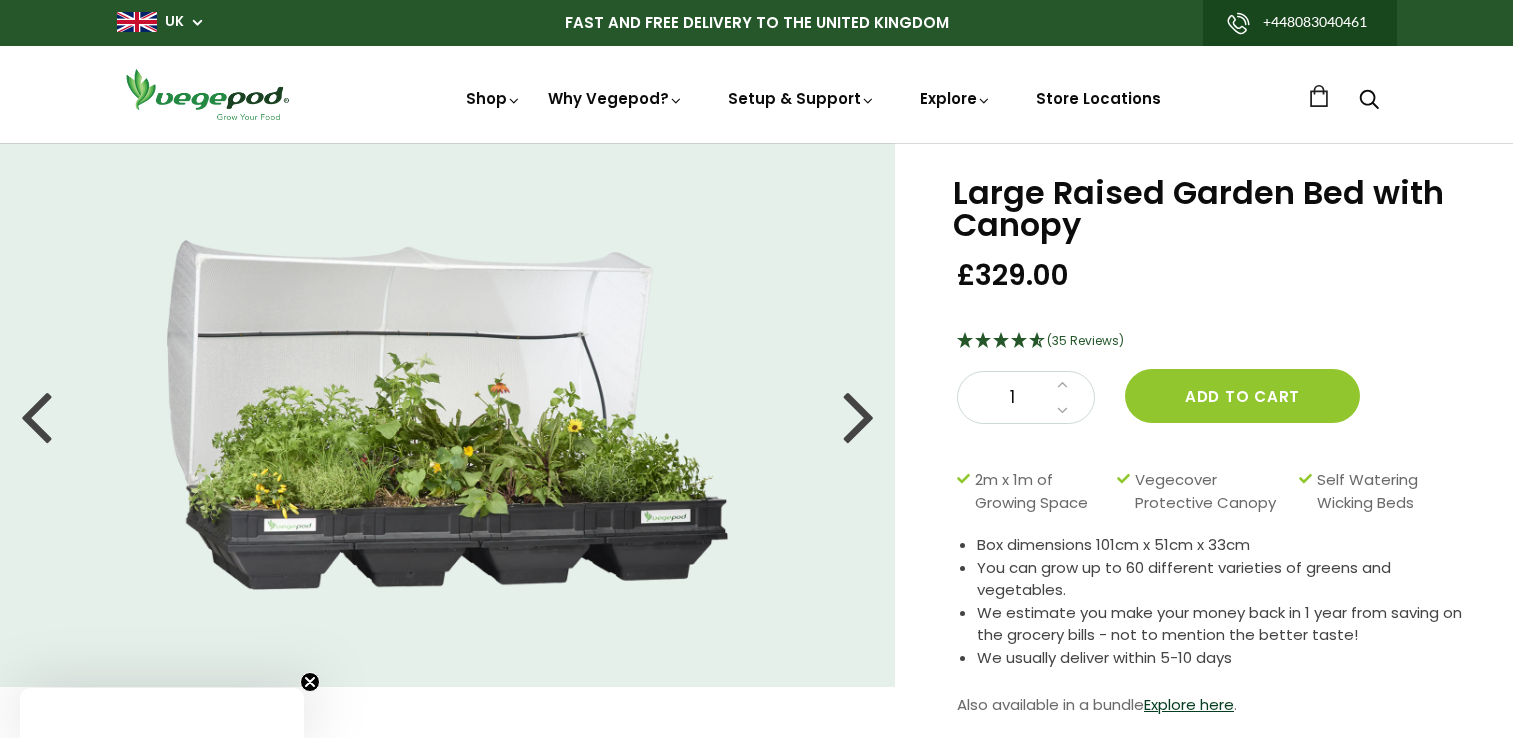 scroll, scrollTop: 0, scrollLeft: 0, axis: both 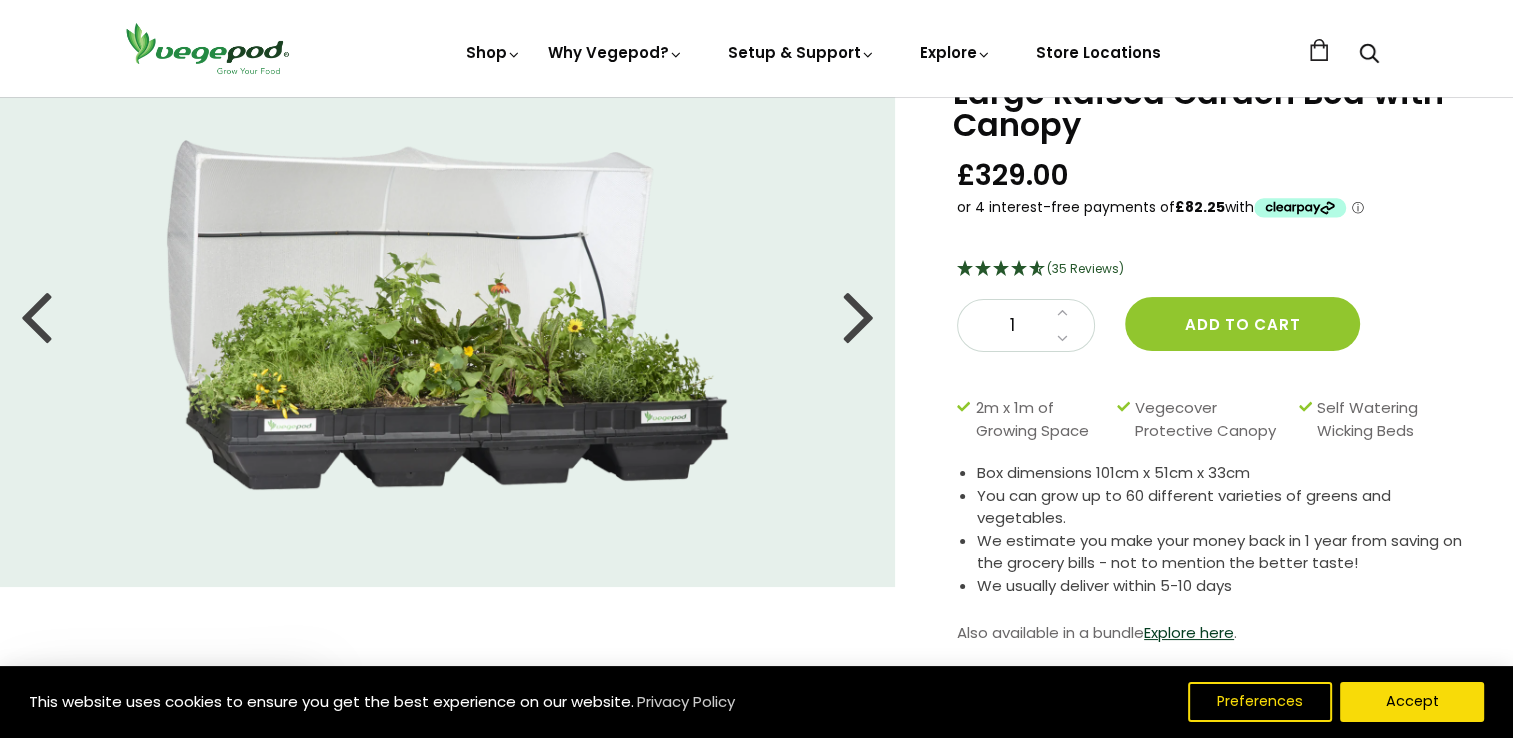click at bounding box center (859, 315) 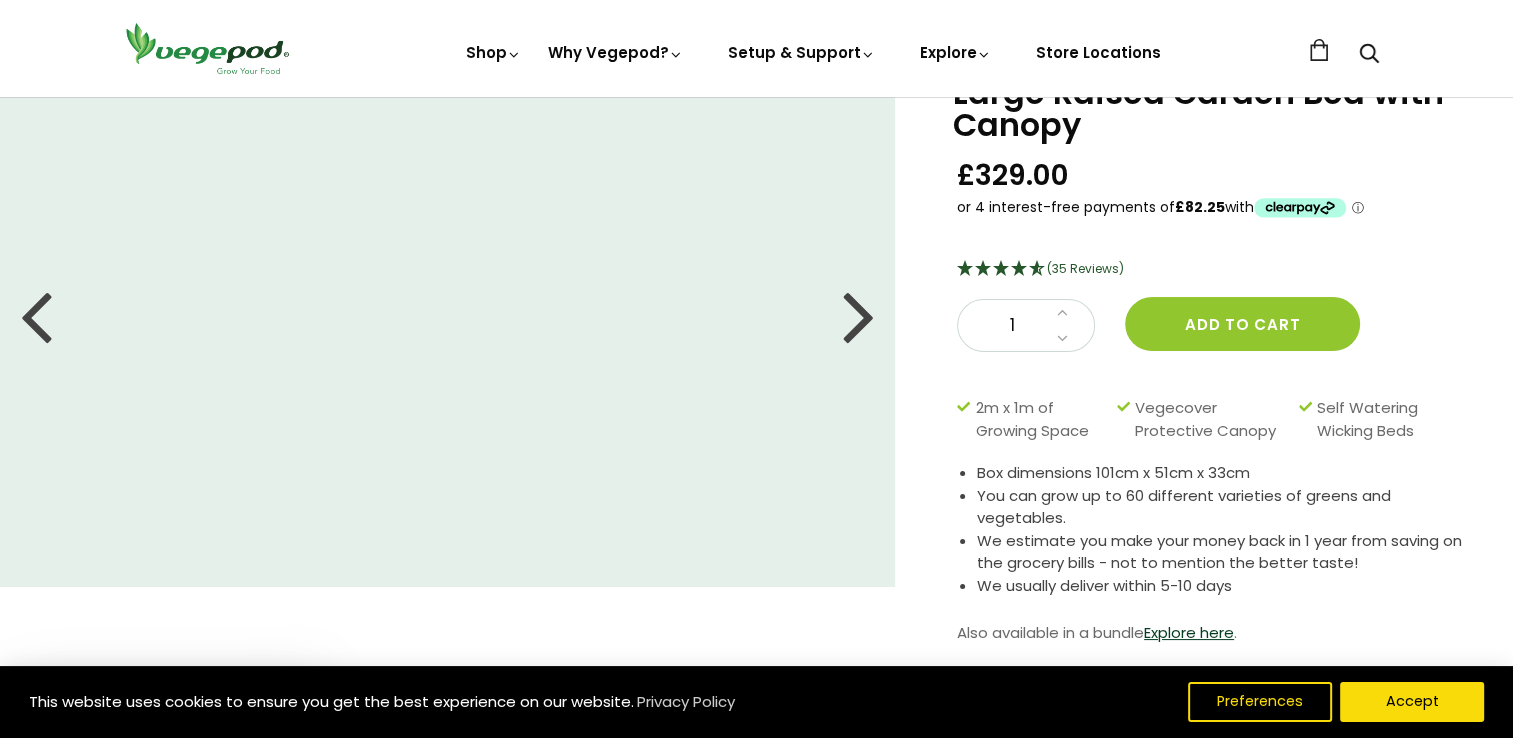 click at bounding box center (859, 315) 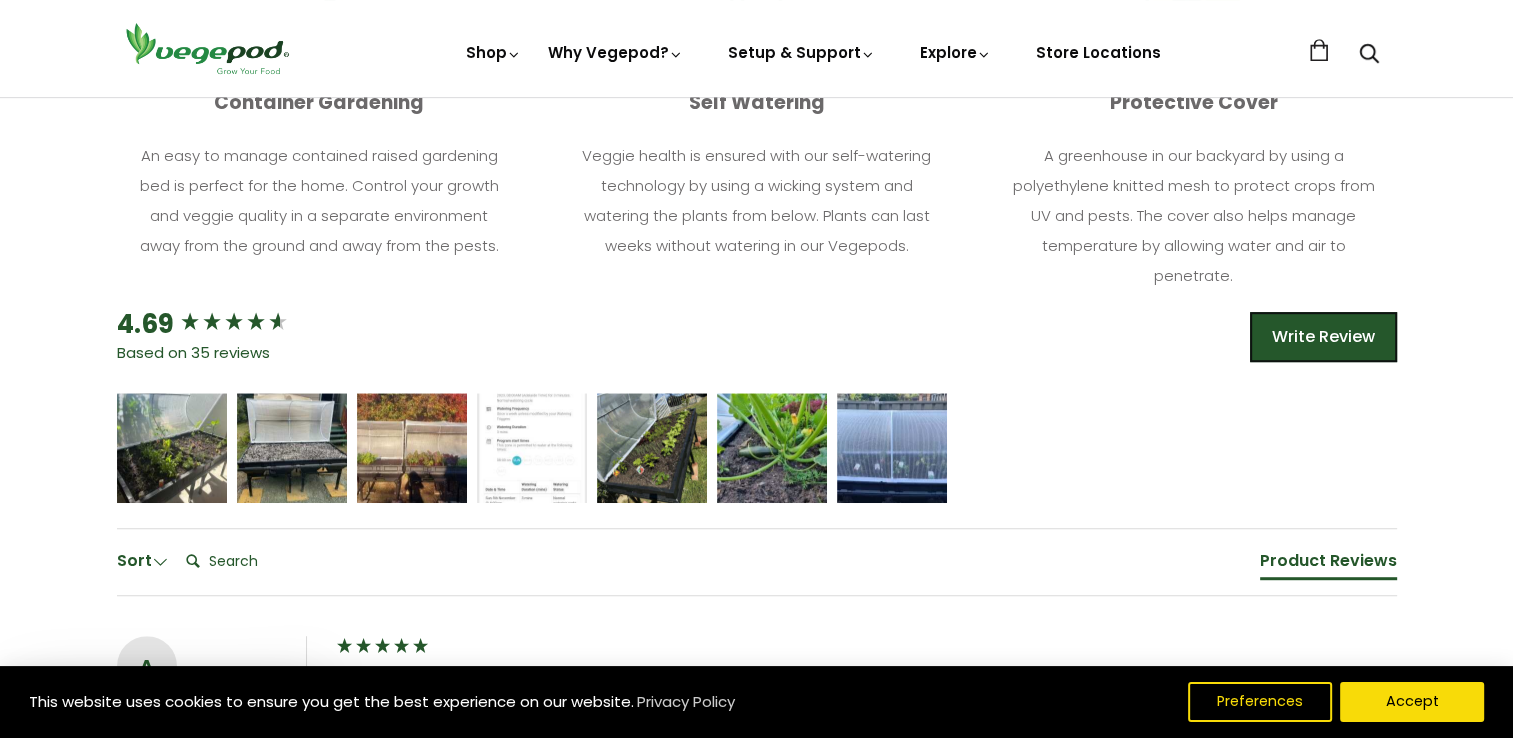 scroll, scrollTop: 1100, scrollLeft: 0, axis: vertical 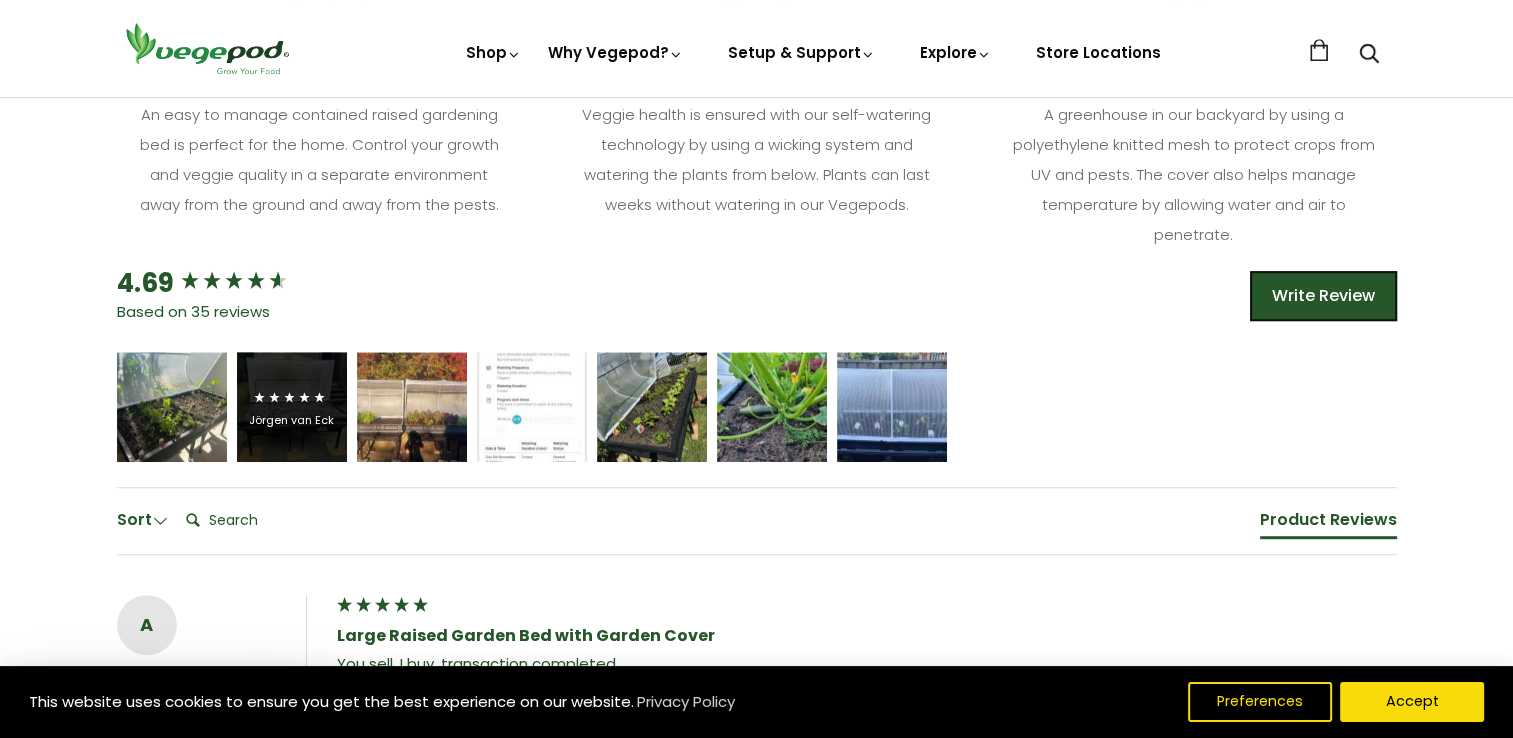 click on "Jörgen van Eck" at bounding box center (291, 407) 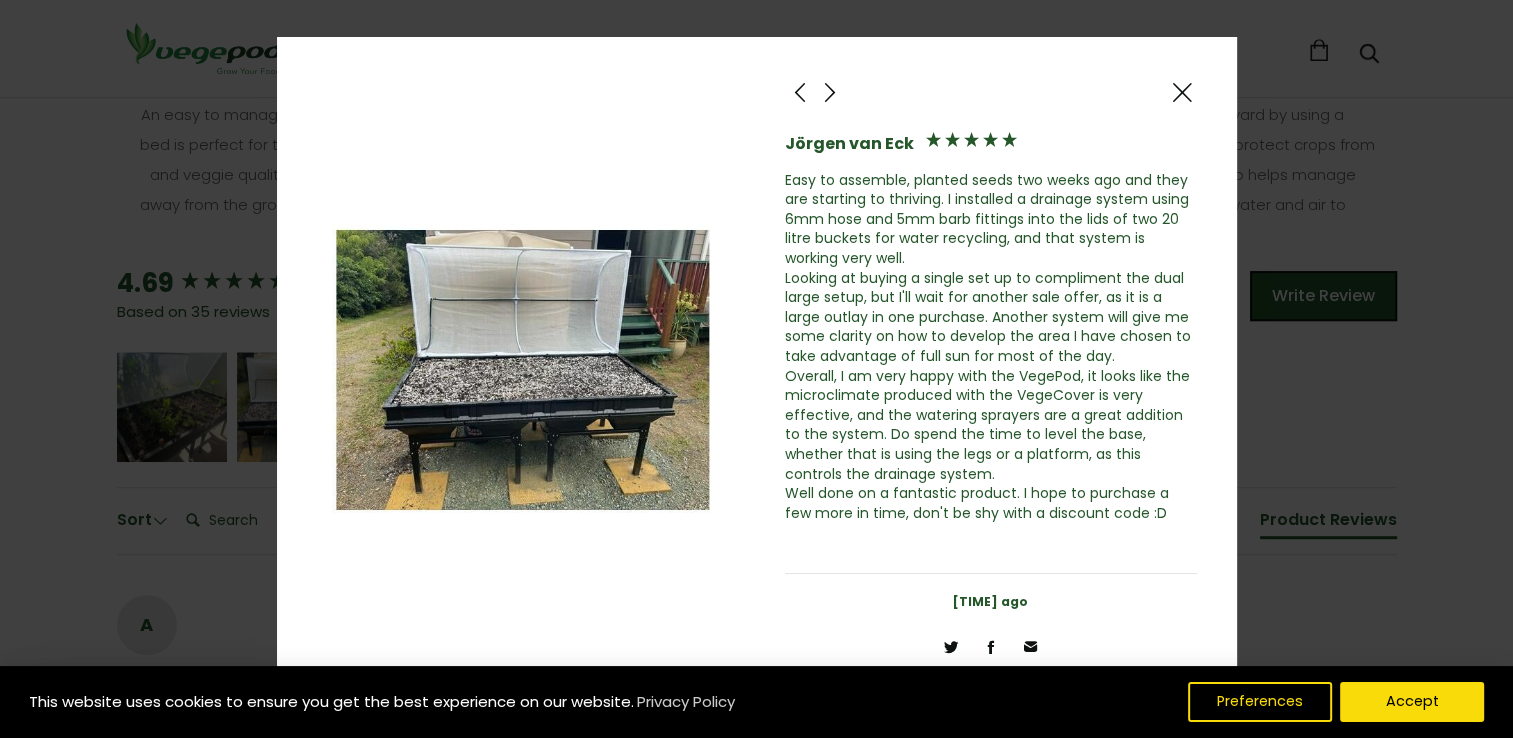 click at bounding box center (1182, 92) 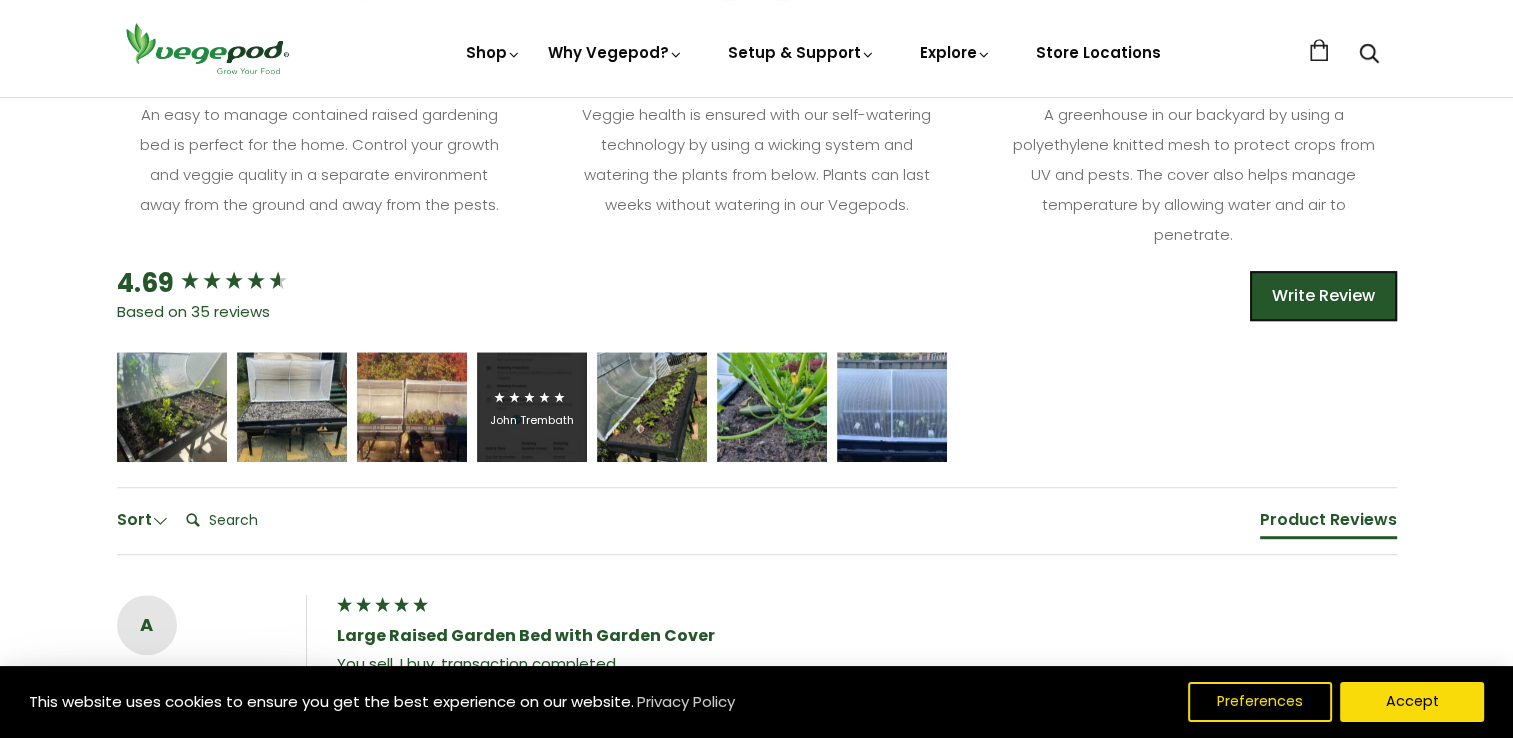 click 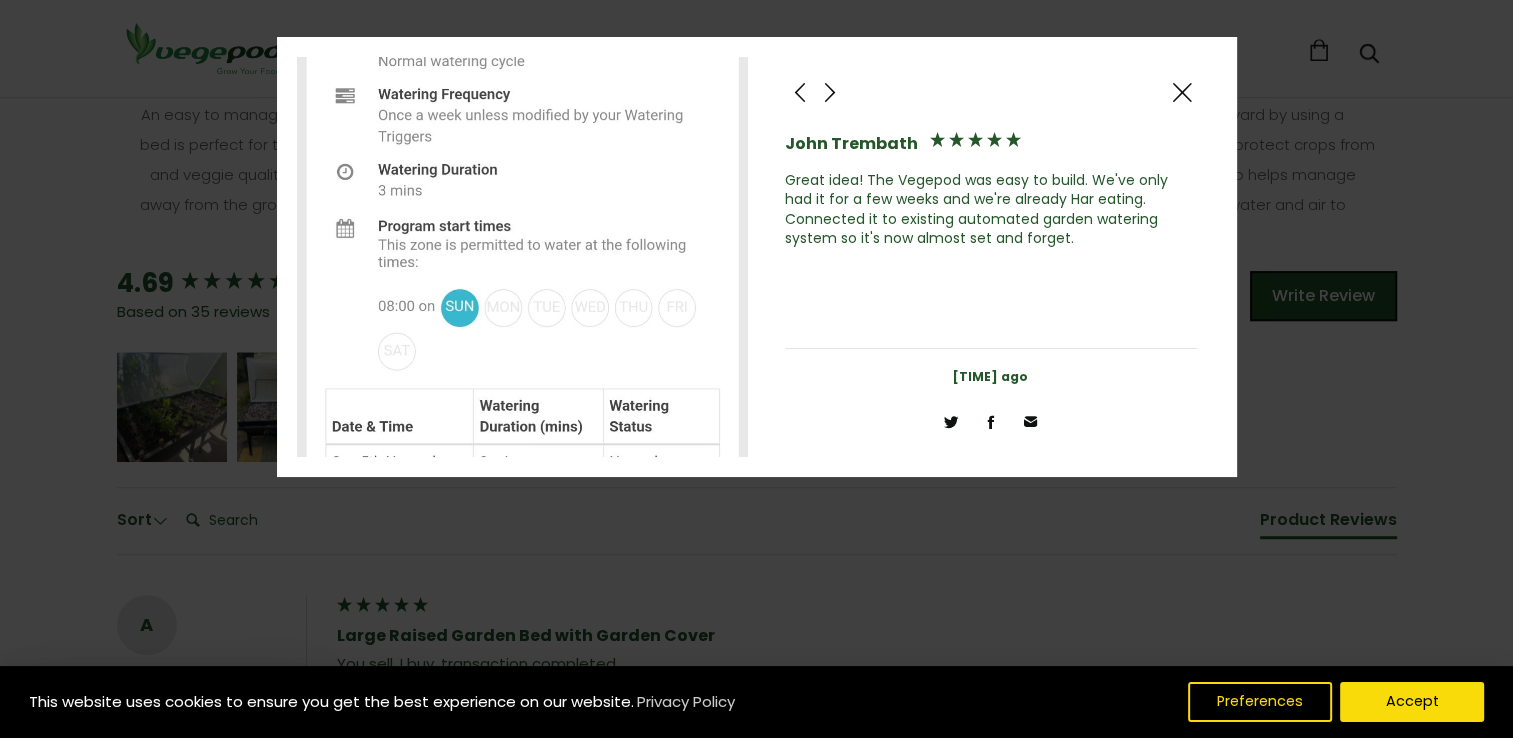 click at bounding box center [1182, 92] 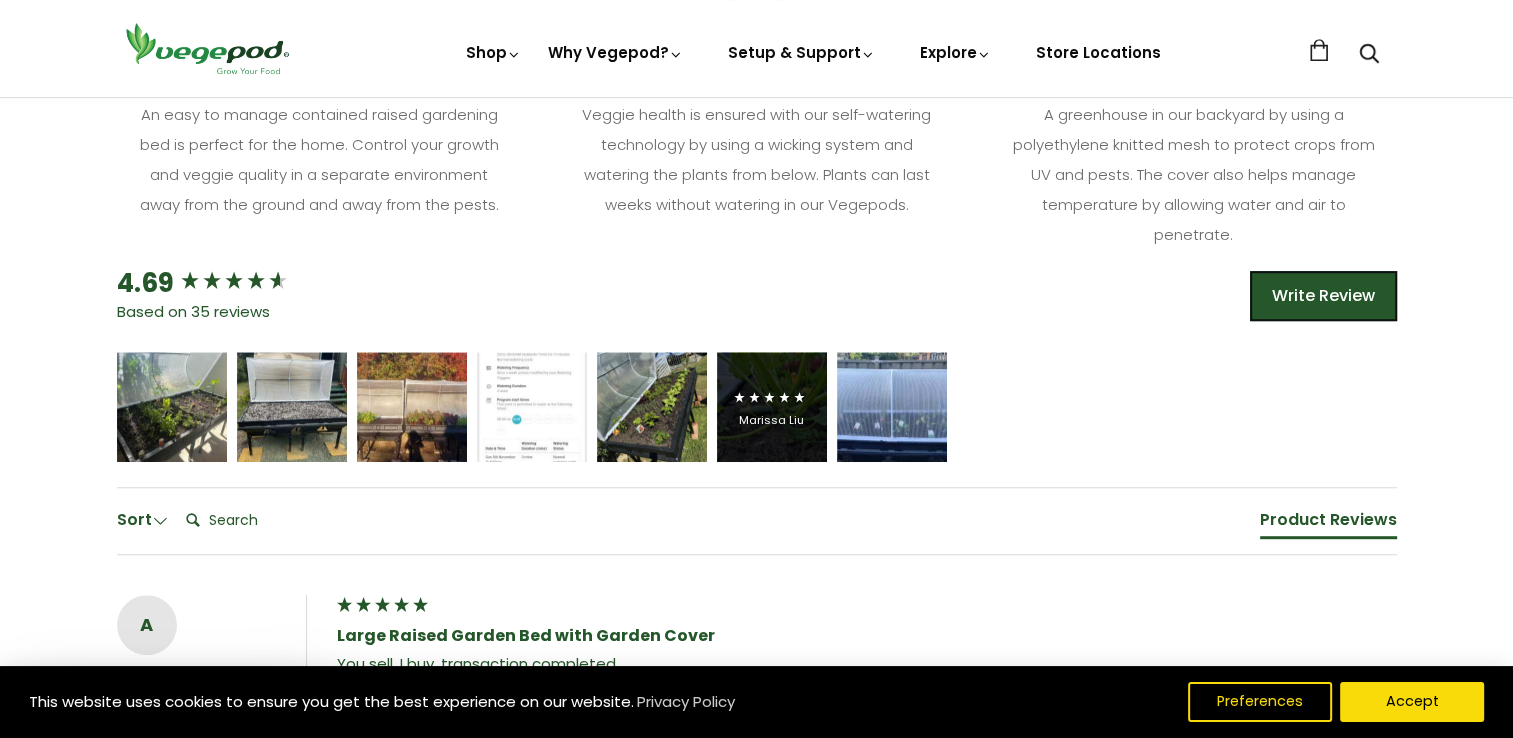 click on "Marissa Liu" at bounding box center [772, 420] 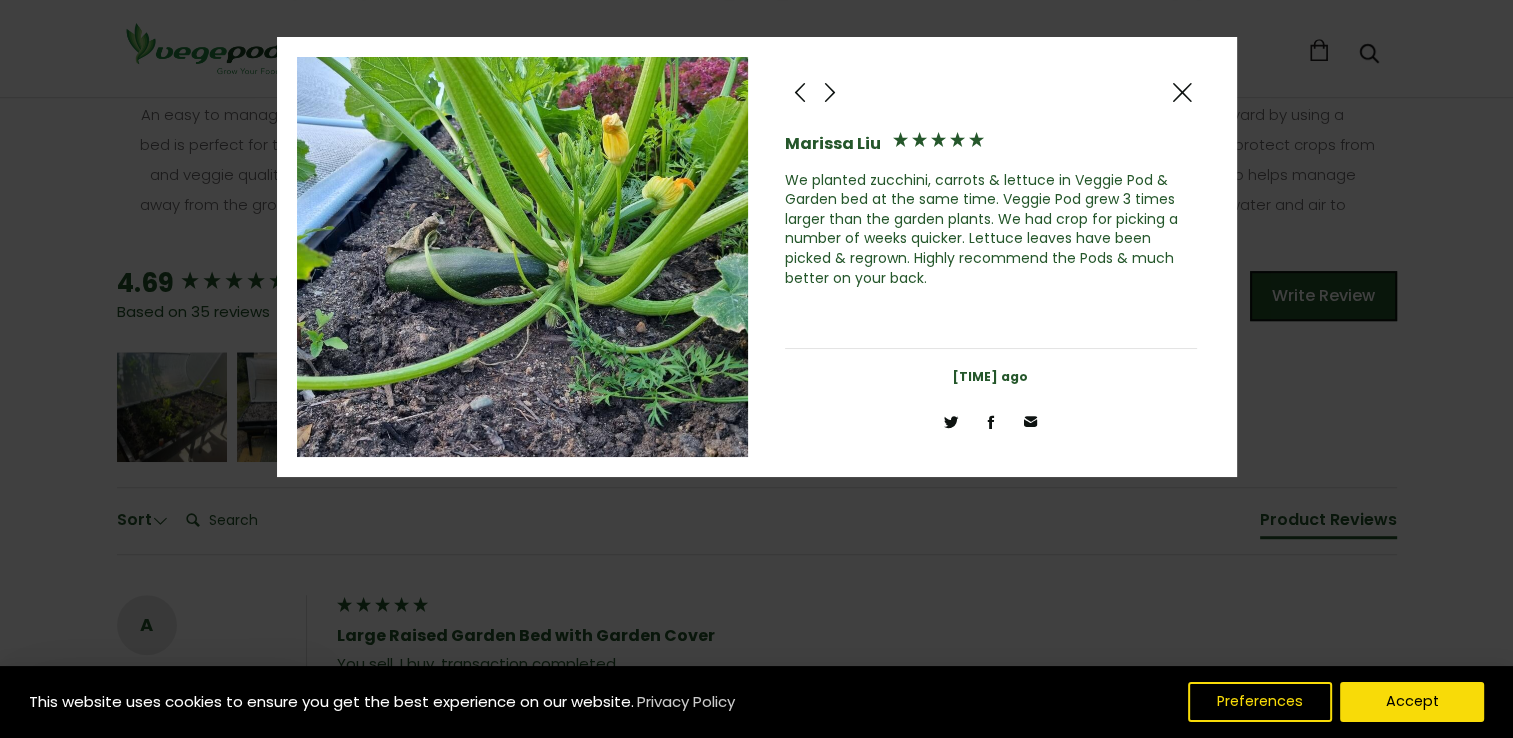 click at bounding box center (1182, 92) 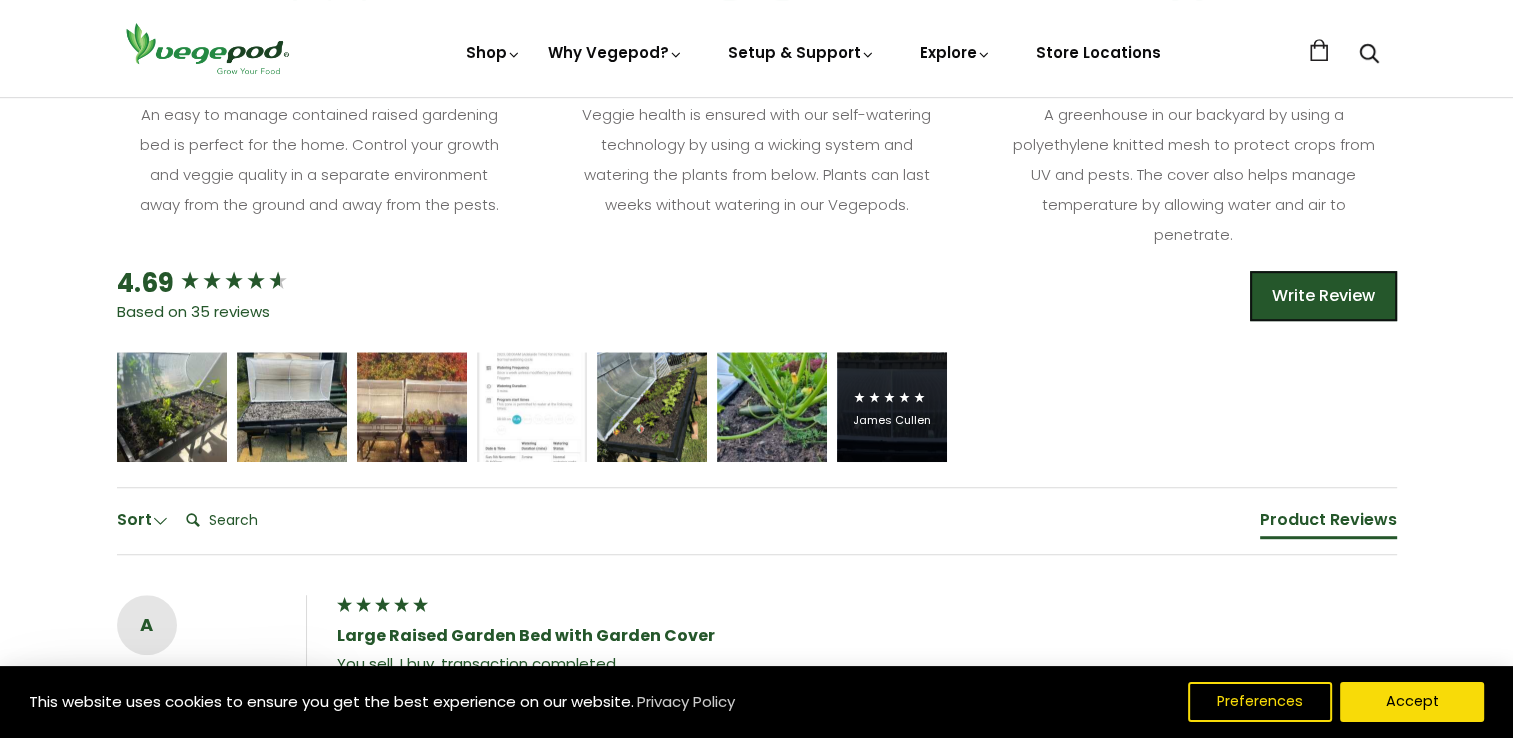 click on "James Cullen" at bounding box center [892, 420] 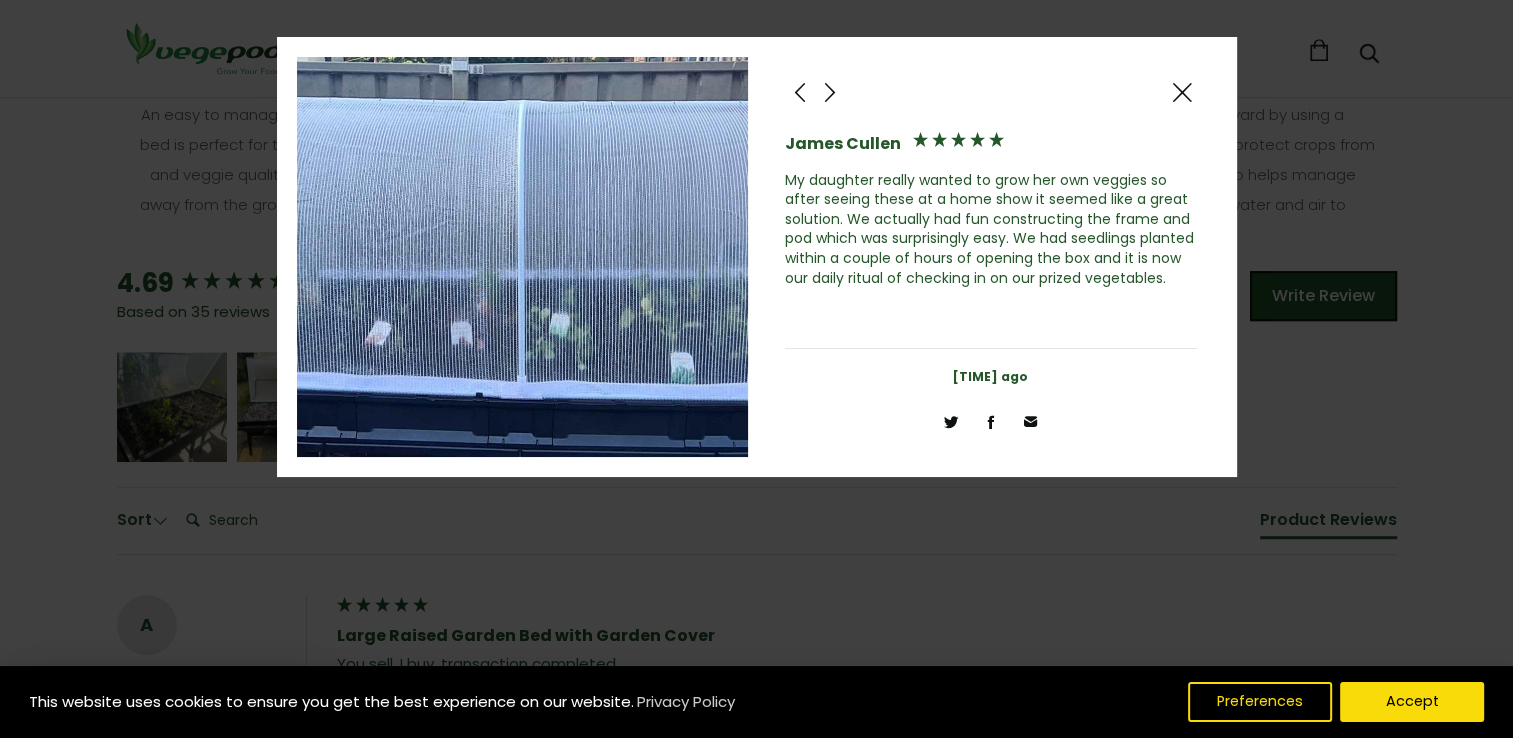 click at bounding box center (1182, 92) 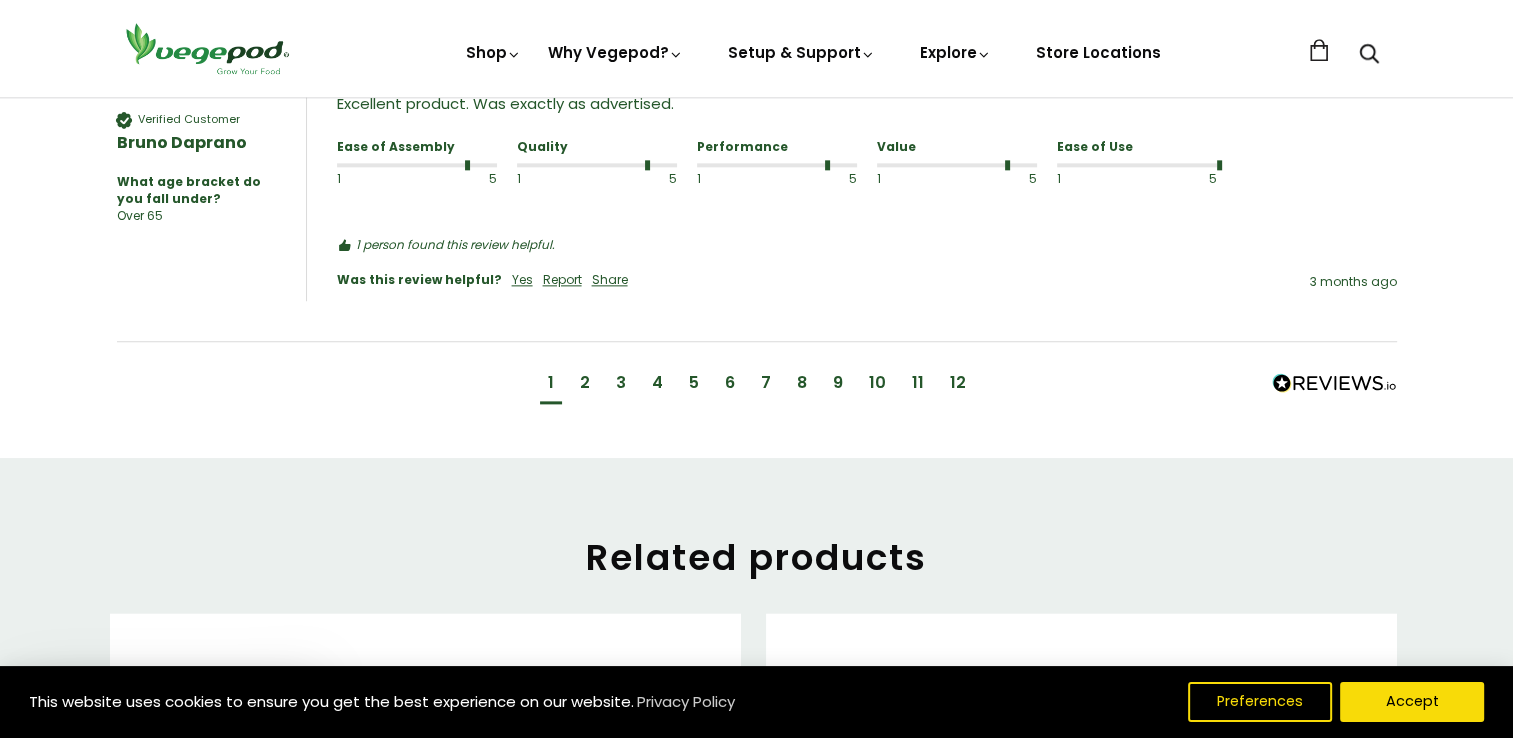 scroll, scrollTop: 2500, scrollLeft: 0, axis: vertical 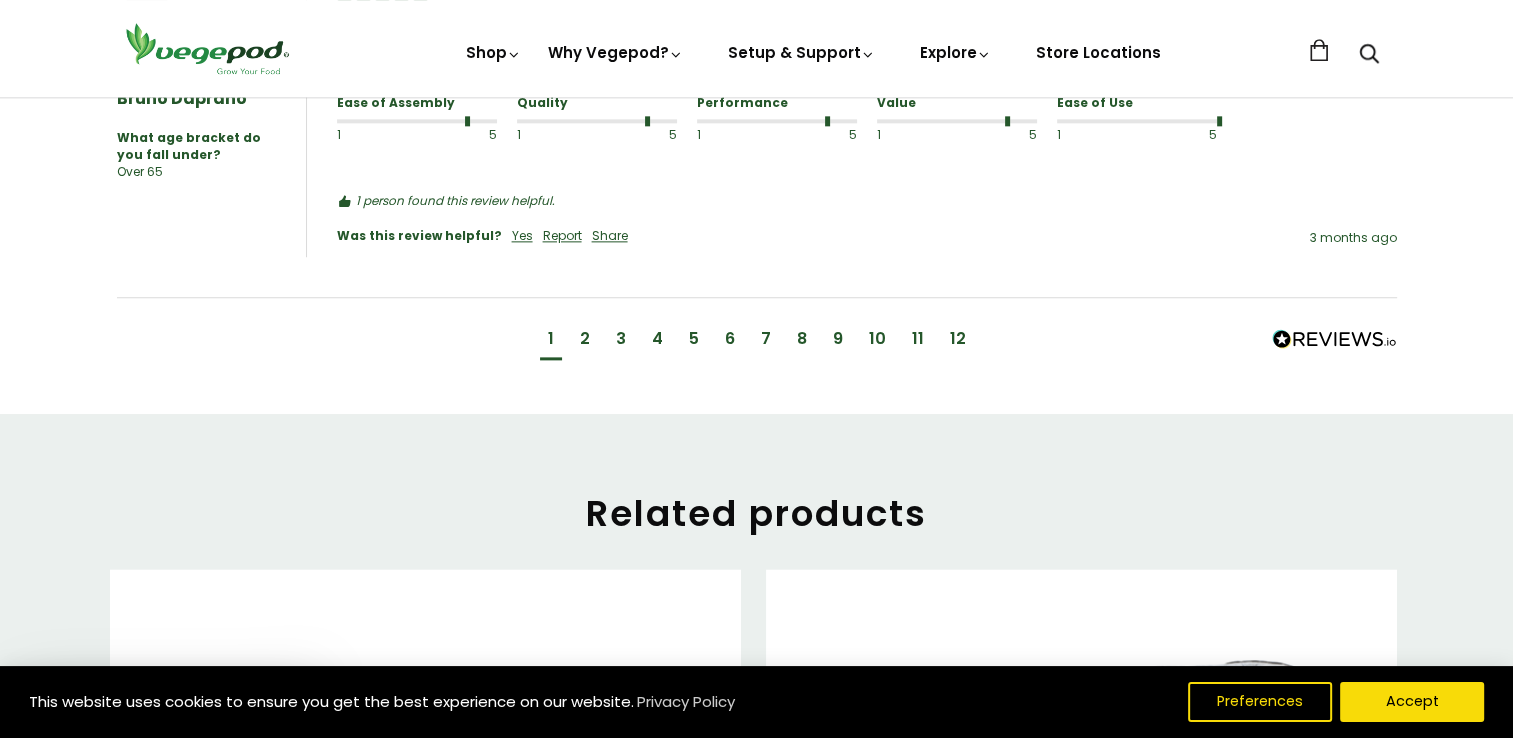 click on "2" at bounding box center (585, 339) 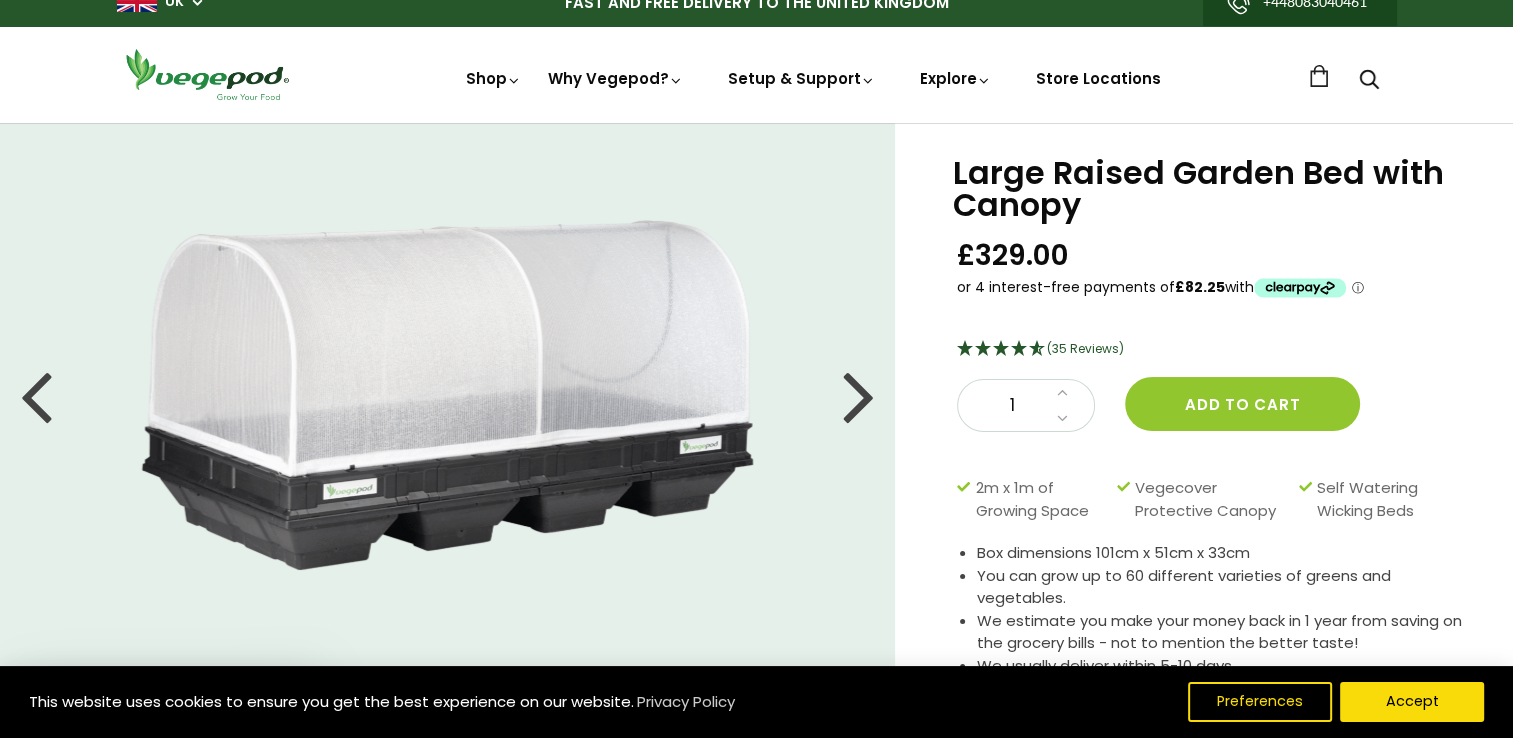 scroll, scrollTop: 0, scrollLeft: 0, axis: both 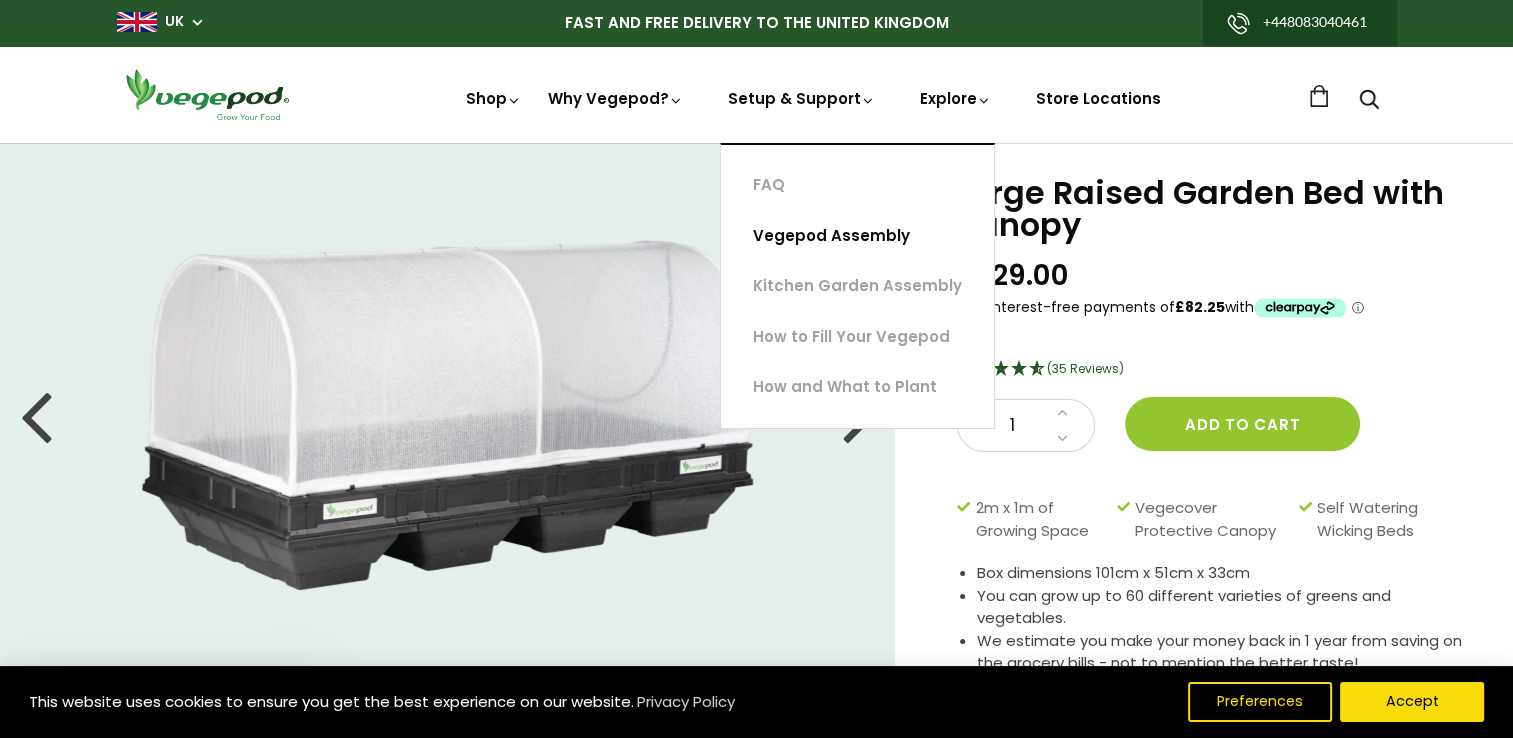 click on "Vegepod Assembly" at bounding box center (857, 236) 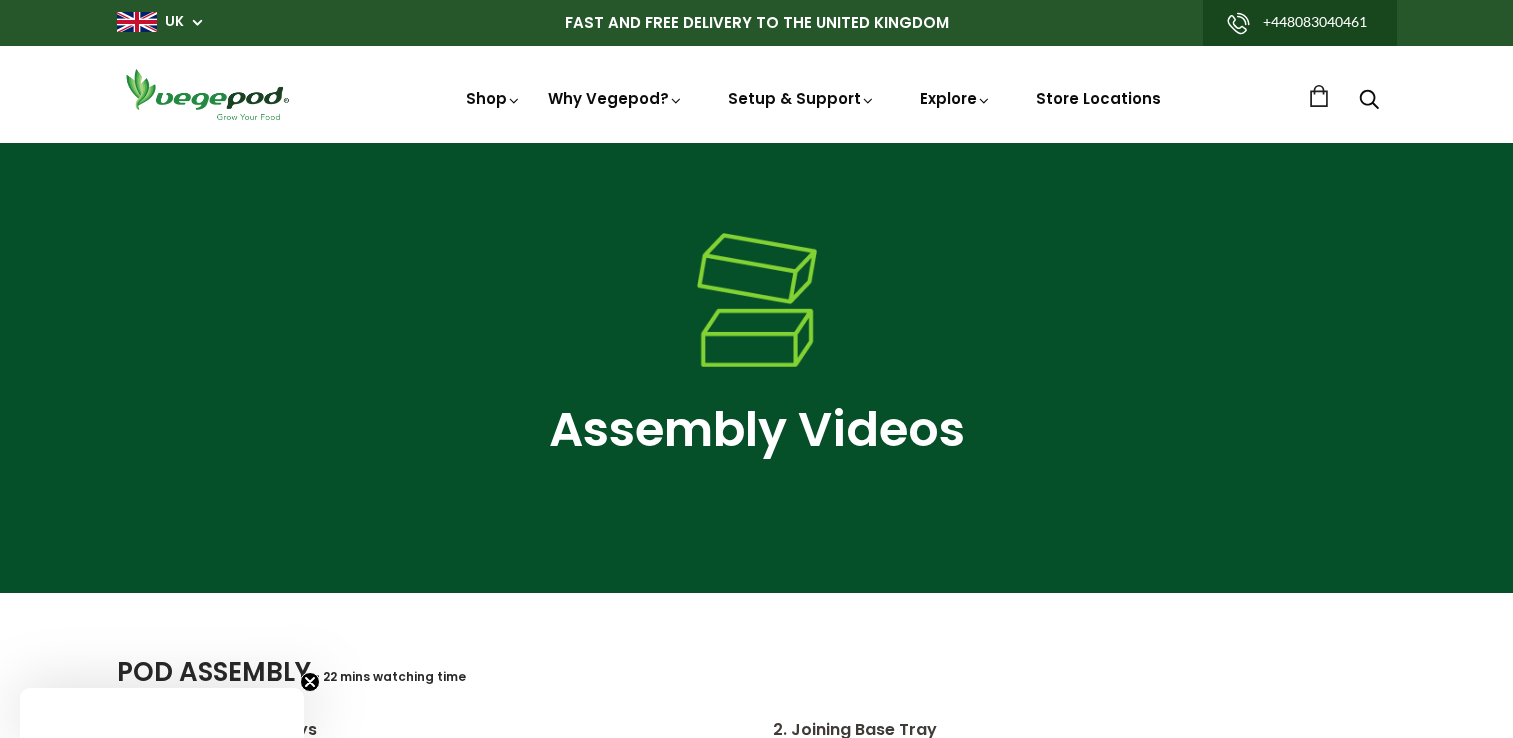 scroll, scrollTop: 0, scrollLeft: 0, axis: both 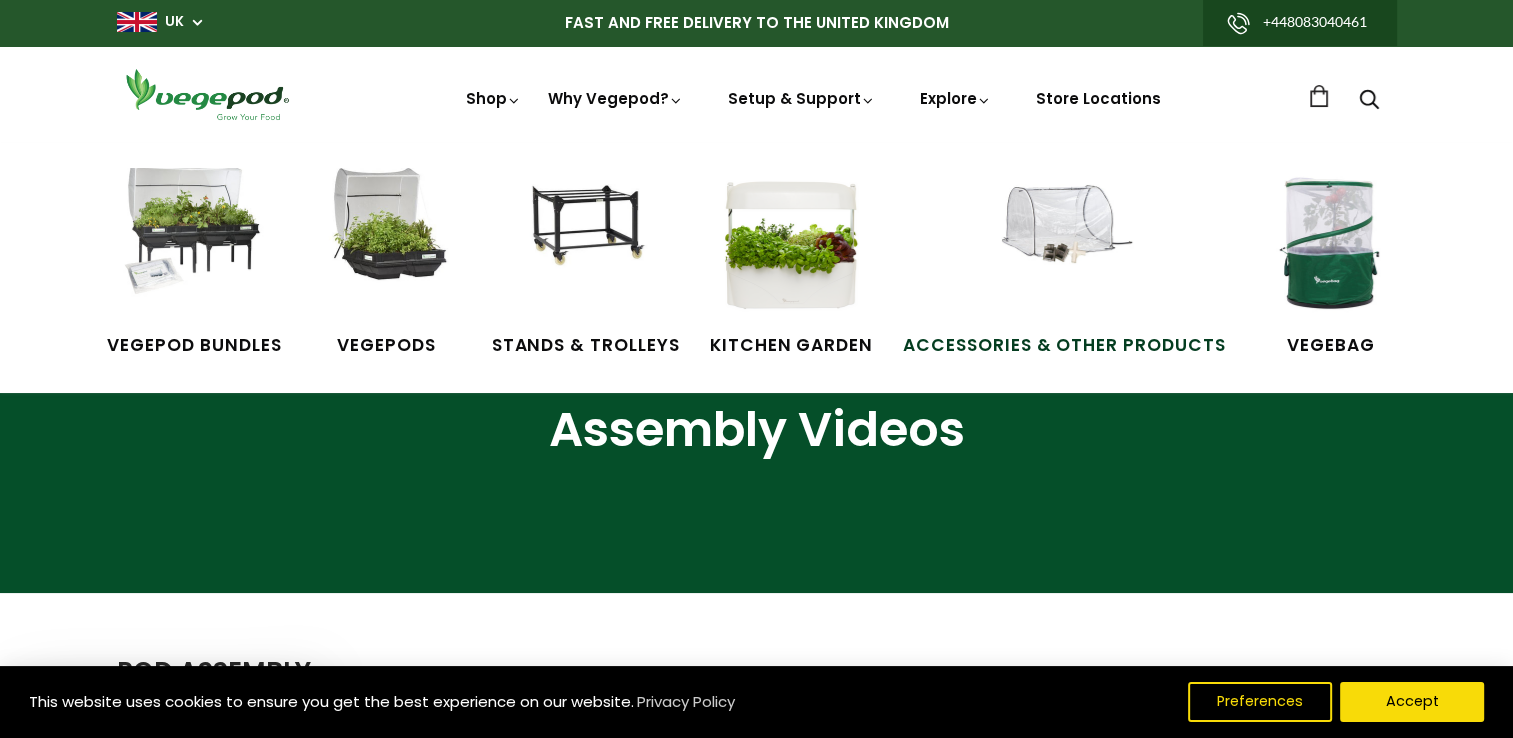 click at bounding box center [1064, 243] 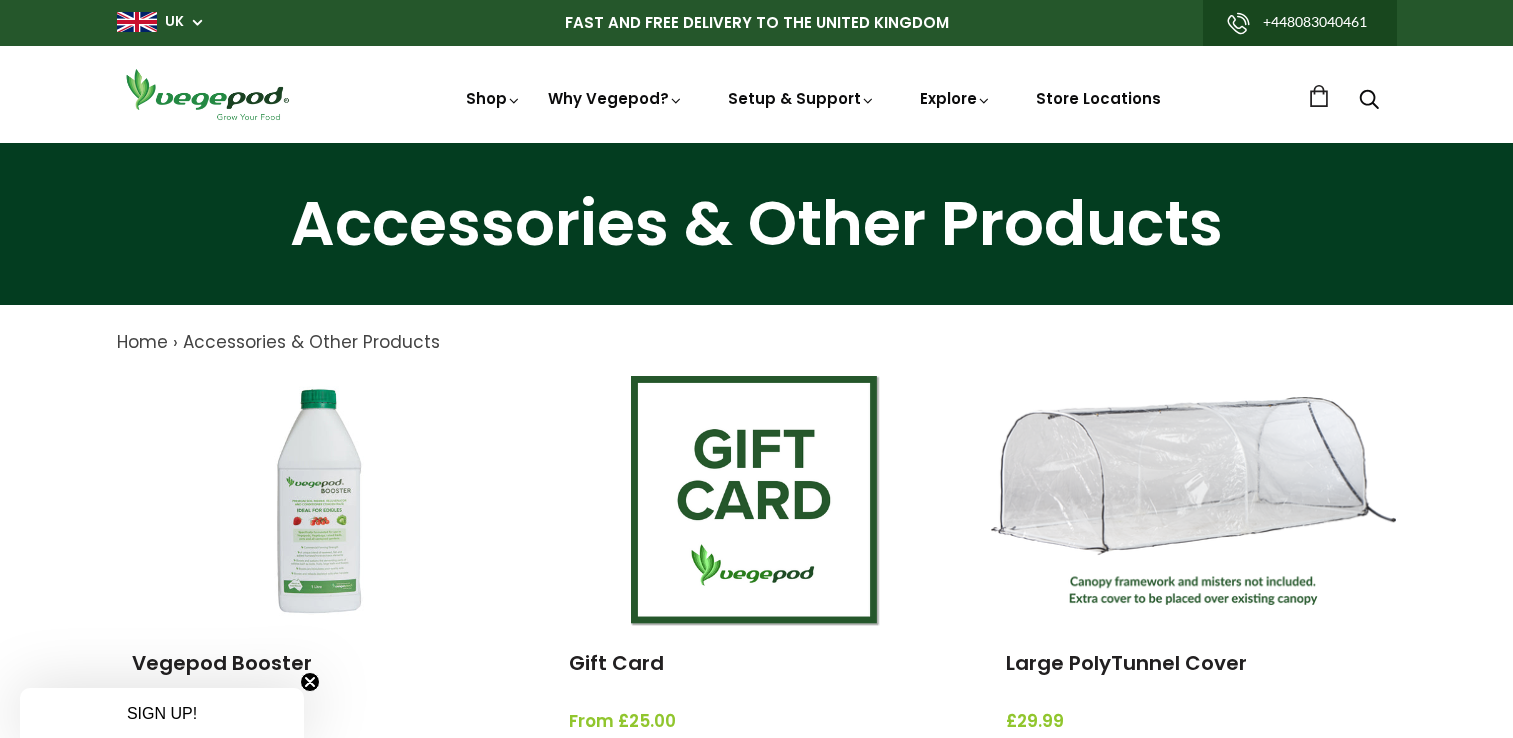 scroll, scrollTop: 0, scrollLeft: 0, axis: both 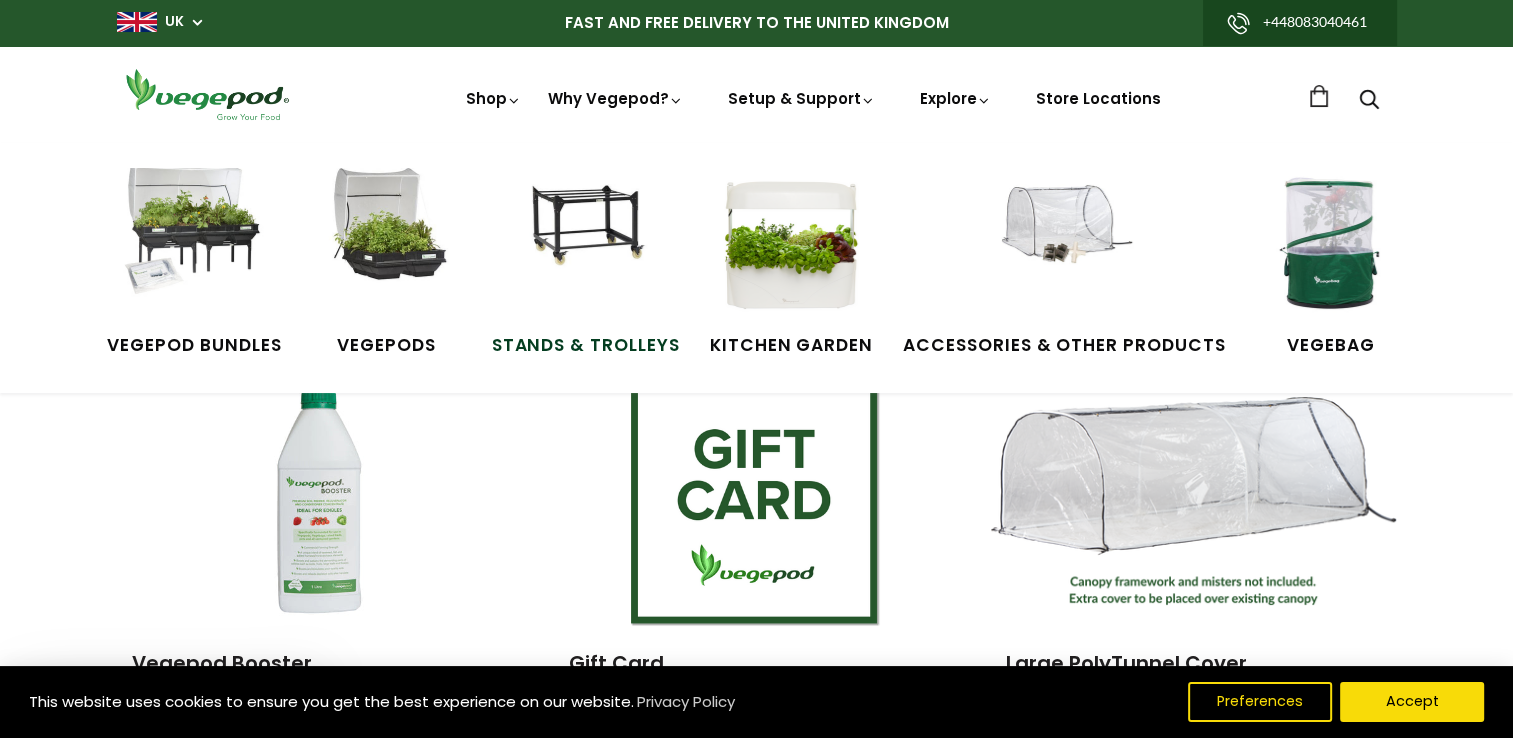 click at bounding box center (586, 243) 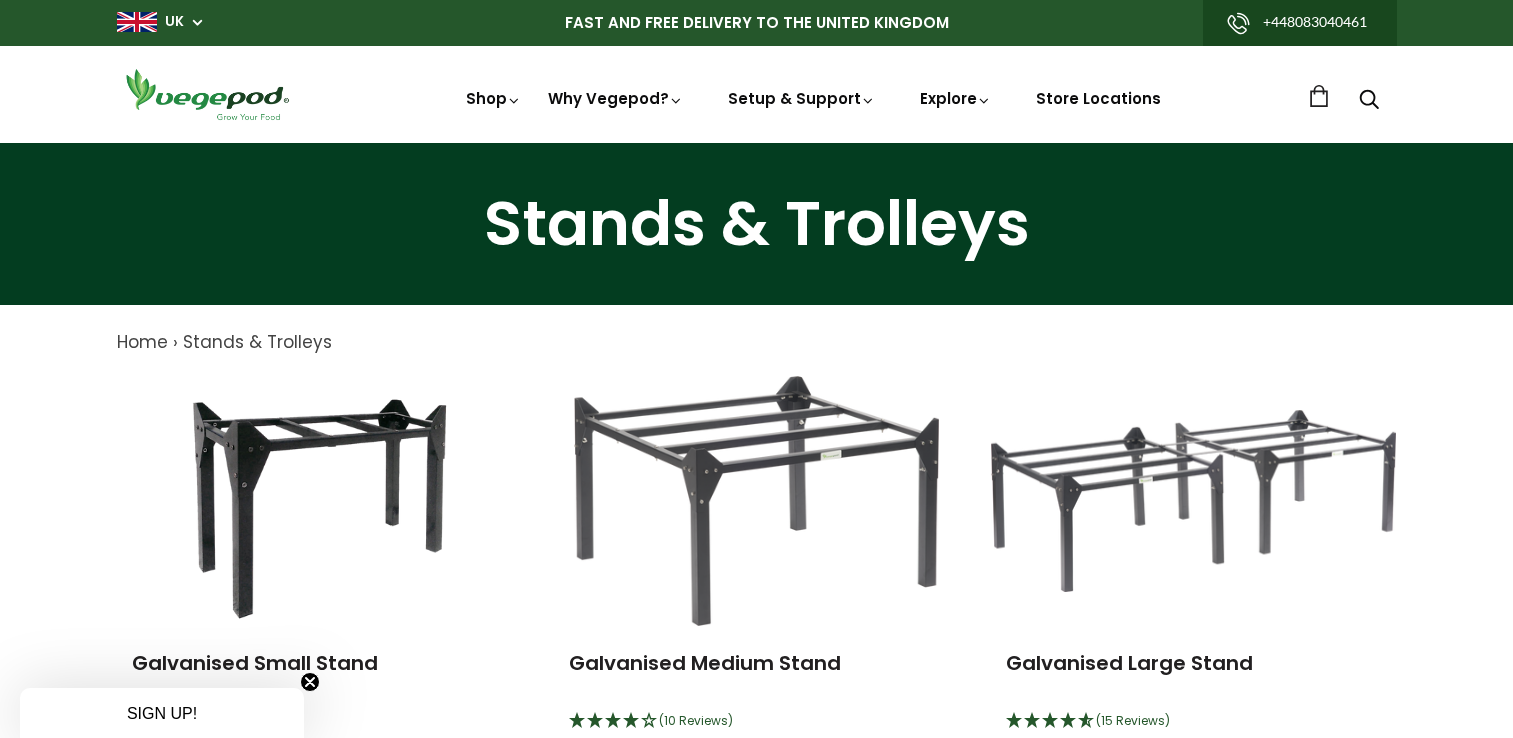 scroll, scrollTop: 0, scrollLeft: 0, axis: both 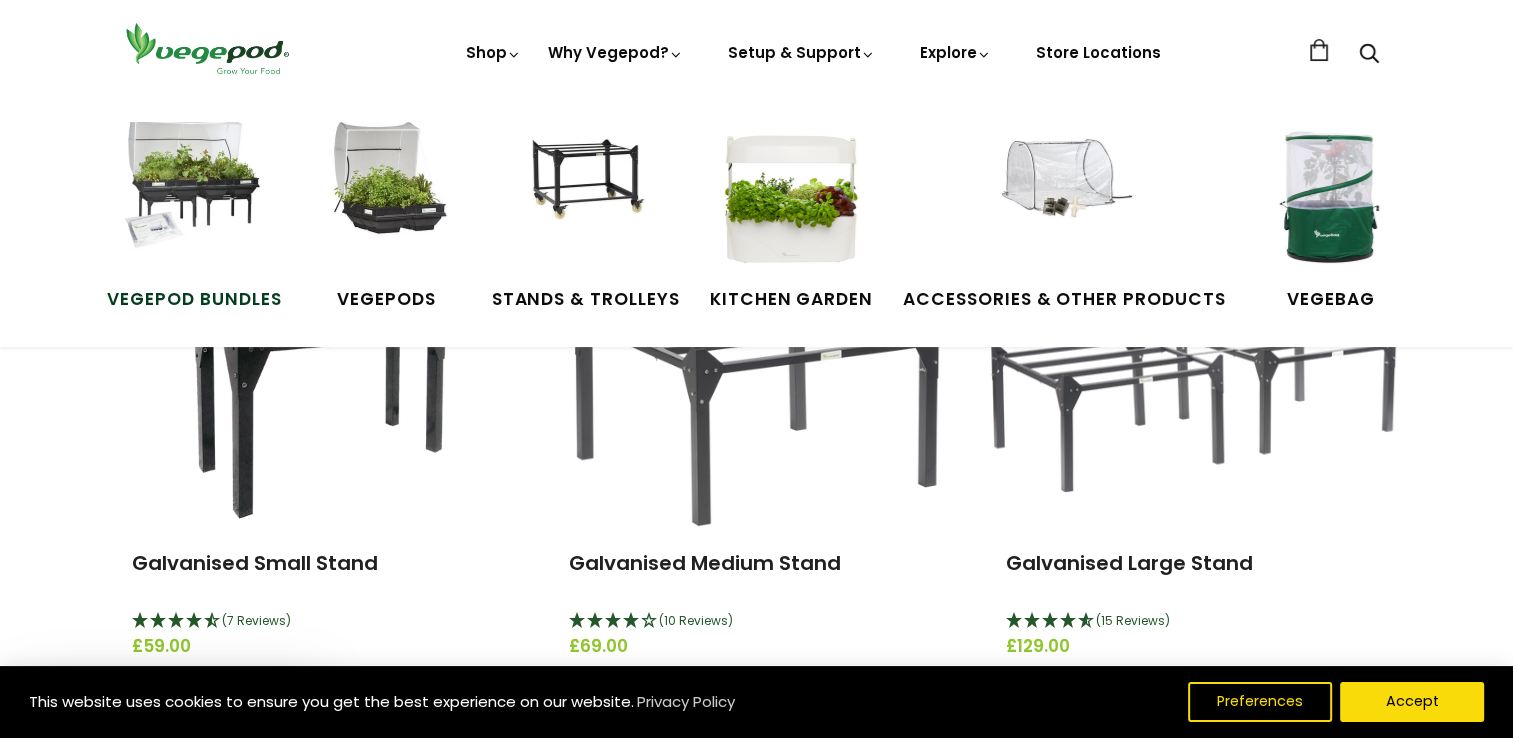 click at bounding box center (194, 197) 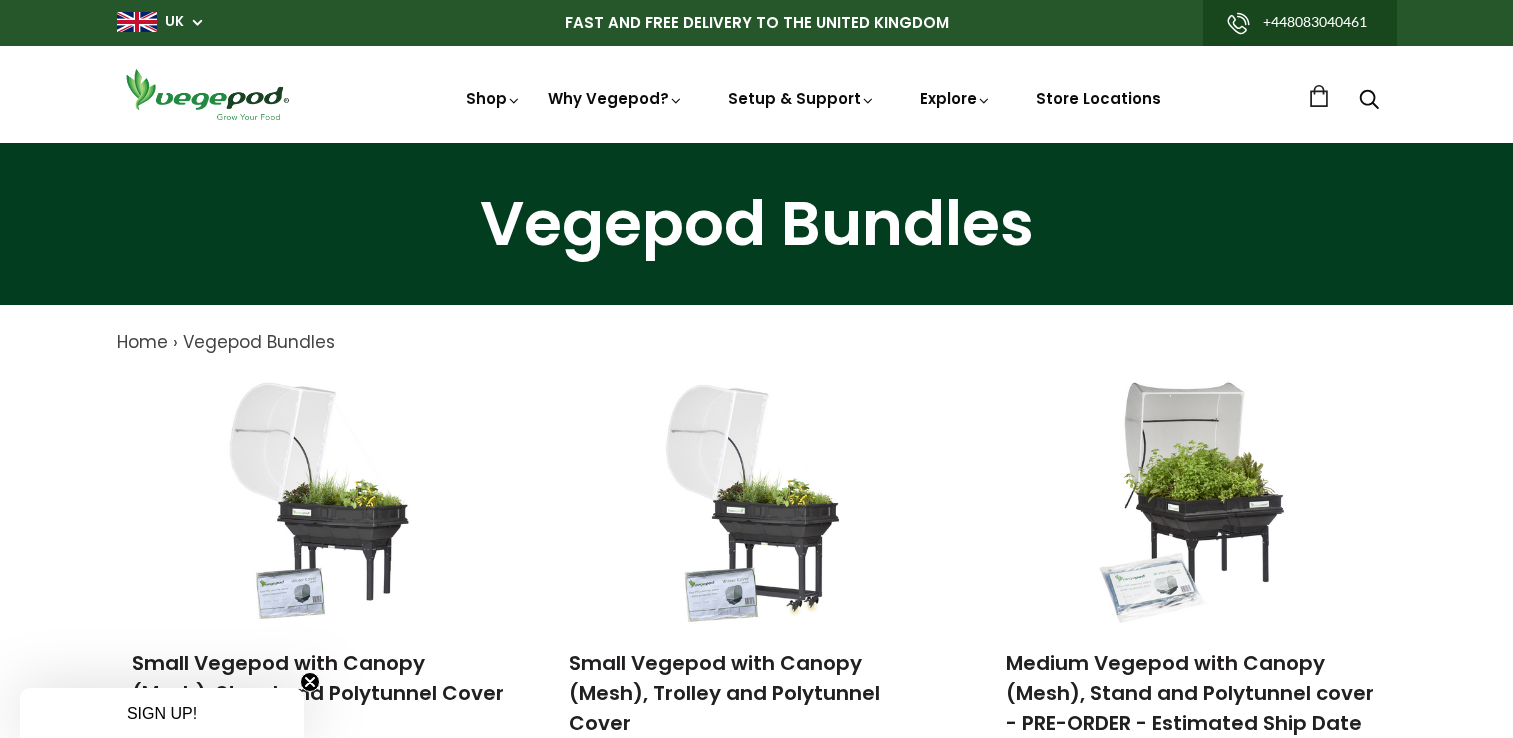 scroll, scrollTop: 0, scrollLeft: 0, axis: both 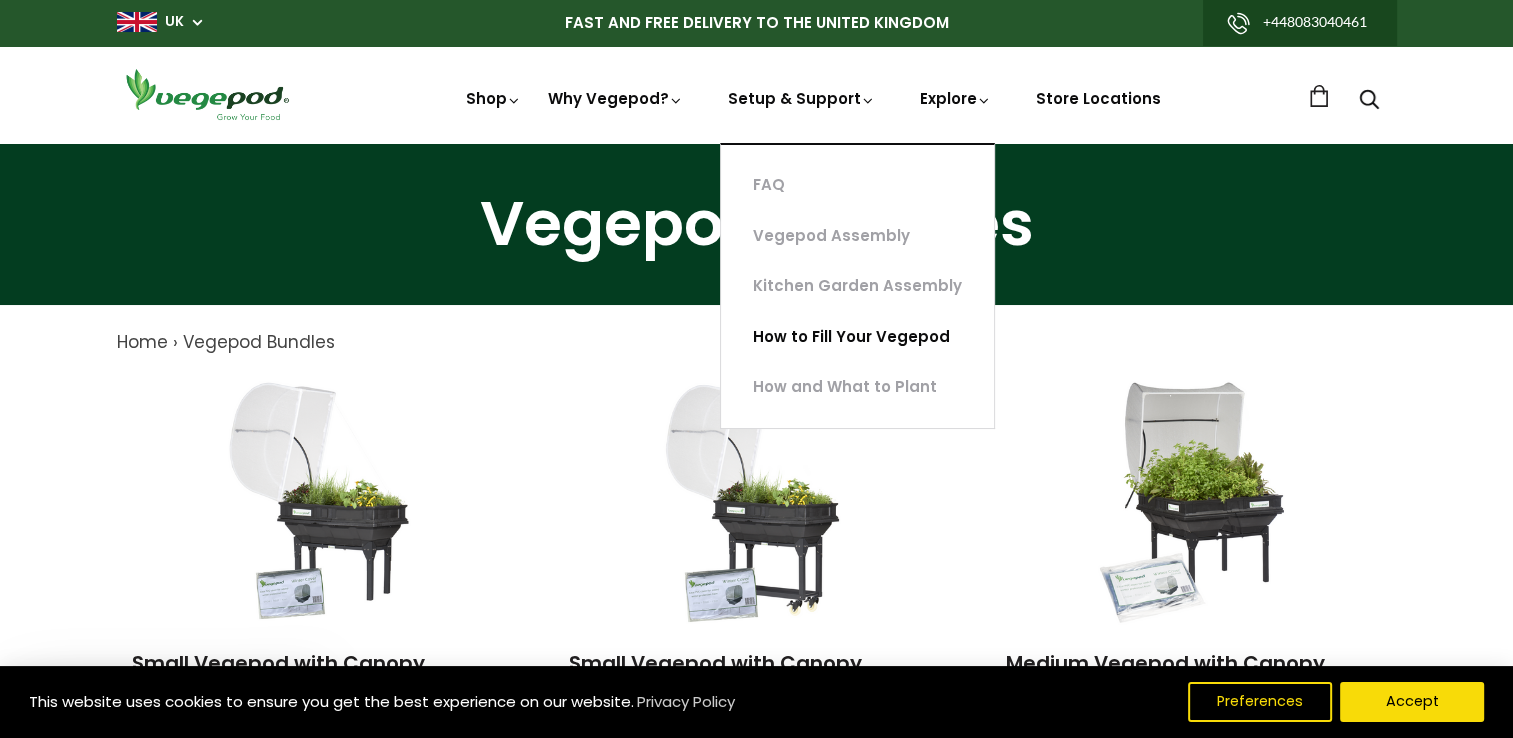 click on "How to Fill Your Vegepod" at bounding box center [857, 337] 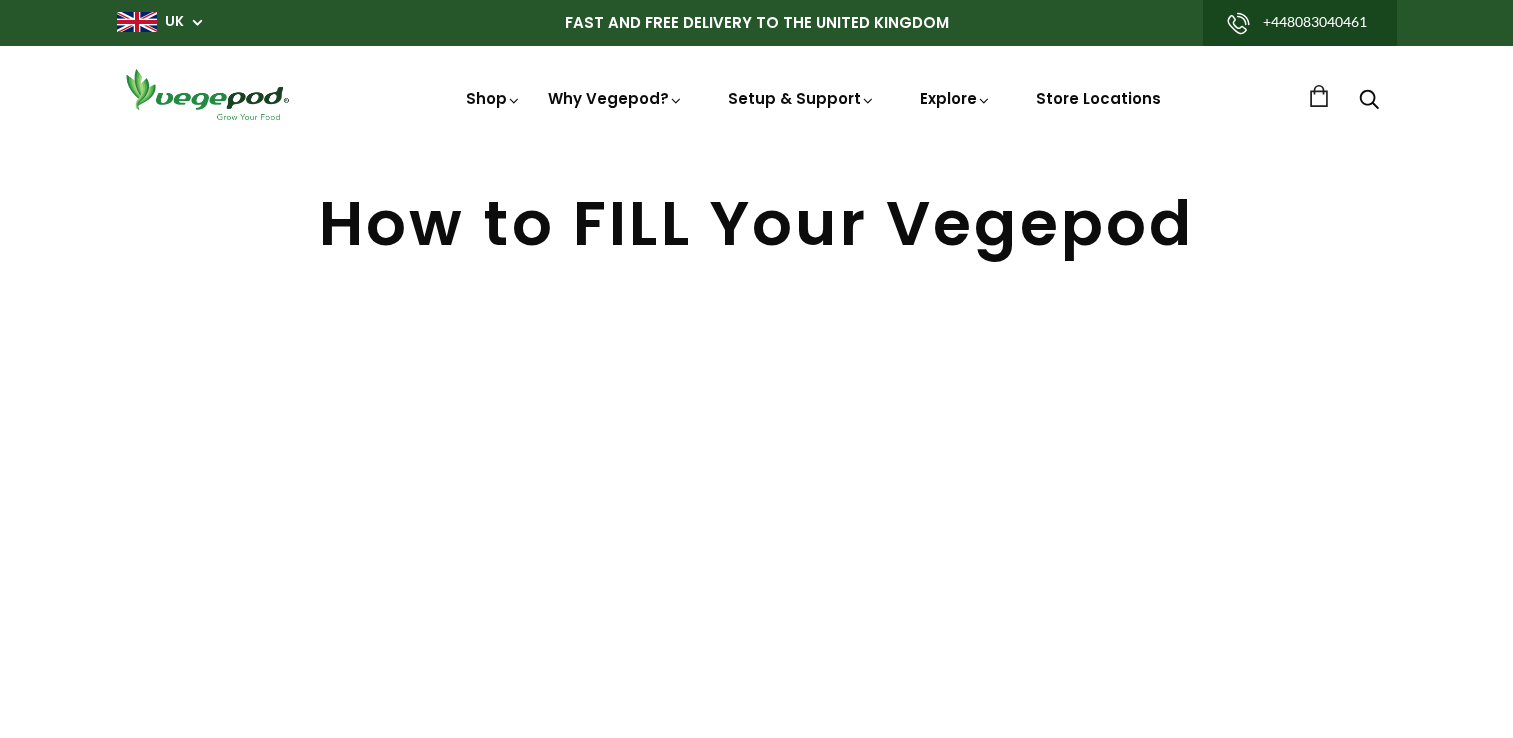 scroll, scrollTop: 0, scrollLeft: 0, axis: both 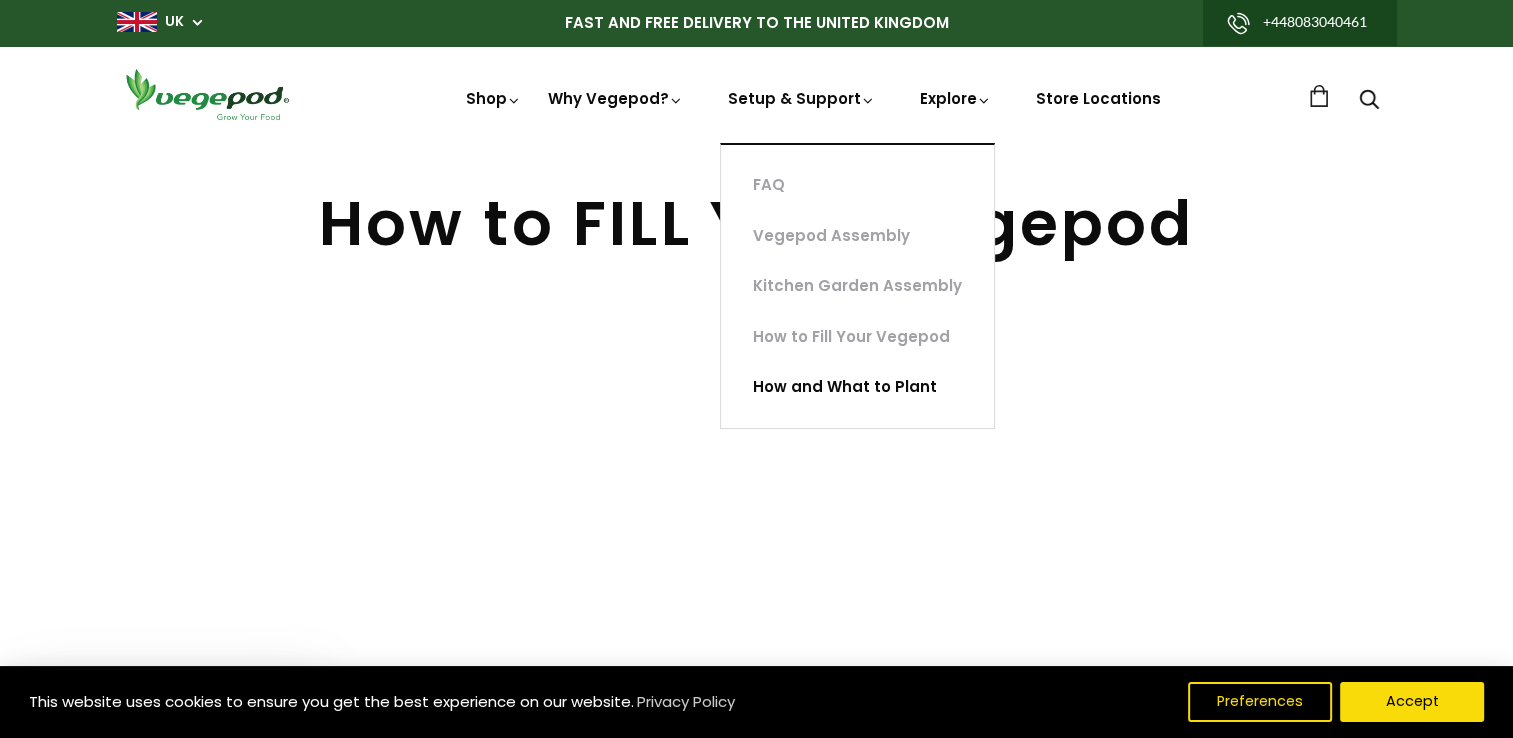 click on "How and What to Plant" at bounding box center (857, 387) 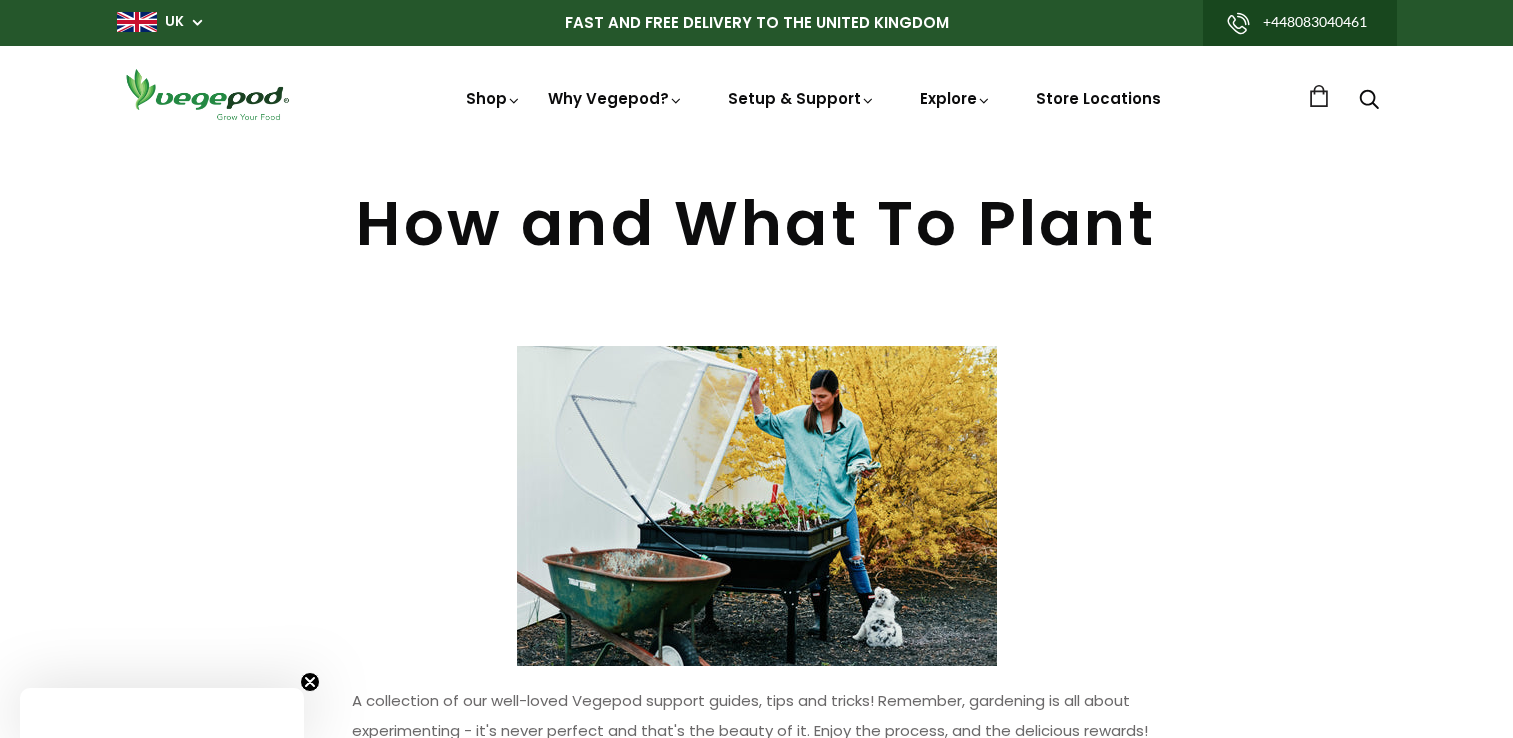 scroll, scrollTop: 0, scrollLeft: 0, axis: both 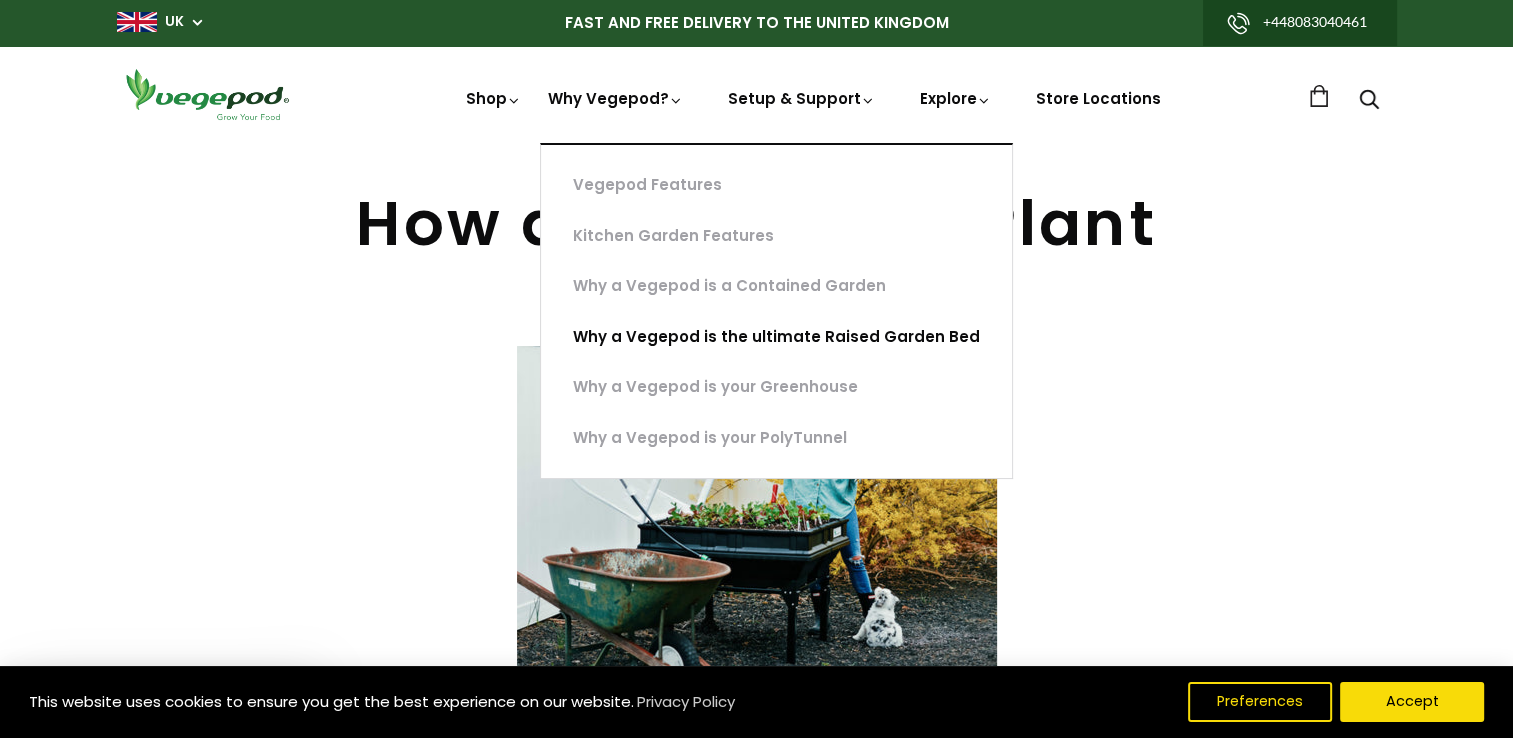 click on "Why a Vegepod is the ultimate Raised Garden Bed" at bounding box center (776, 337) 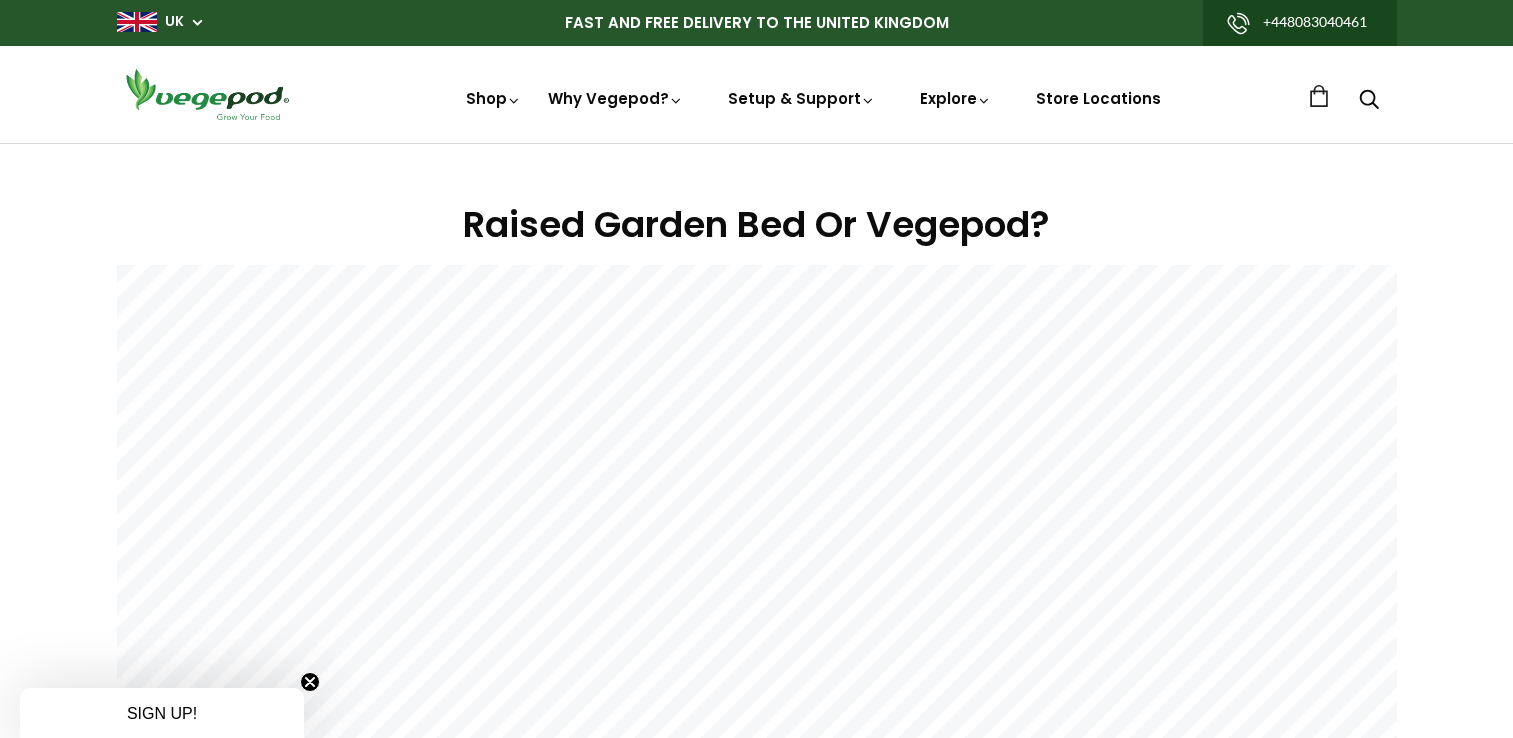 scroll, scrollTop: 0, scrollLeft: 0, axis: both 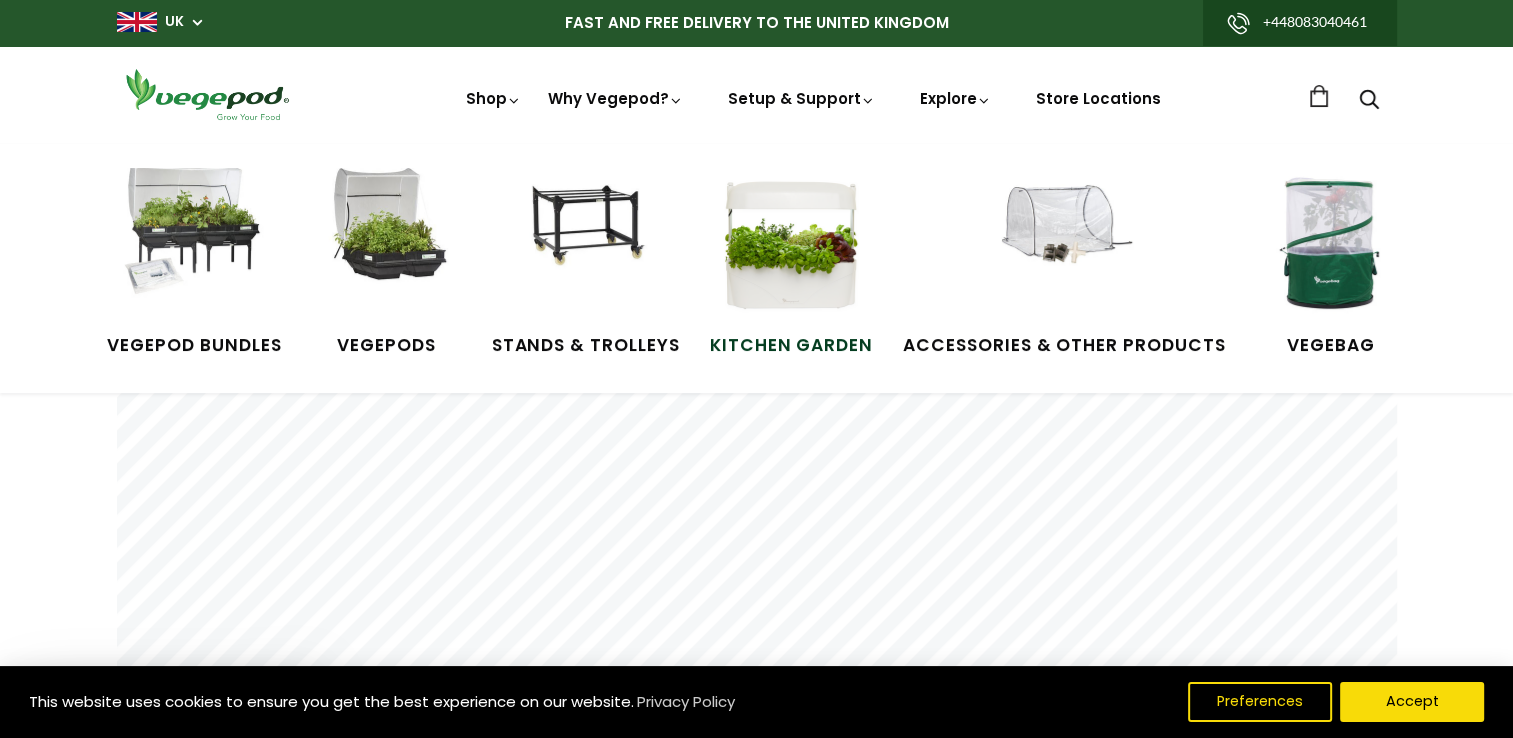 click at bounding box center [791, 243] 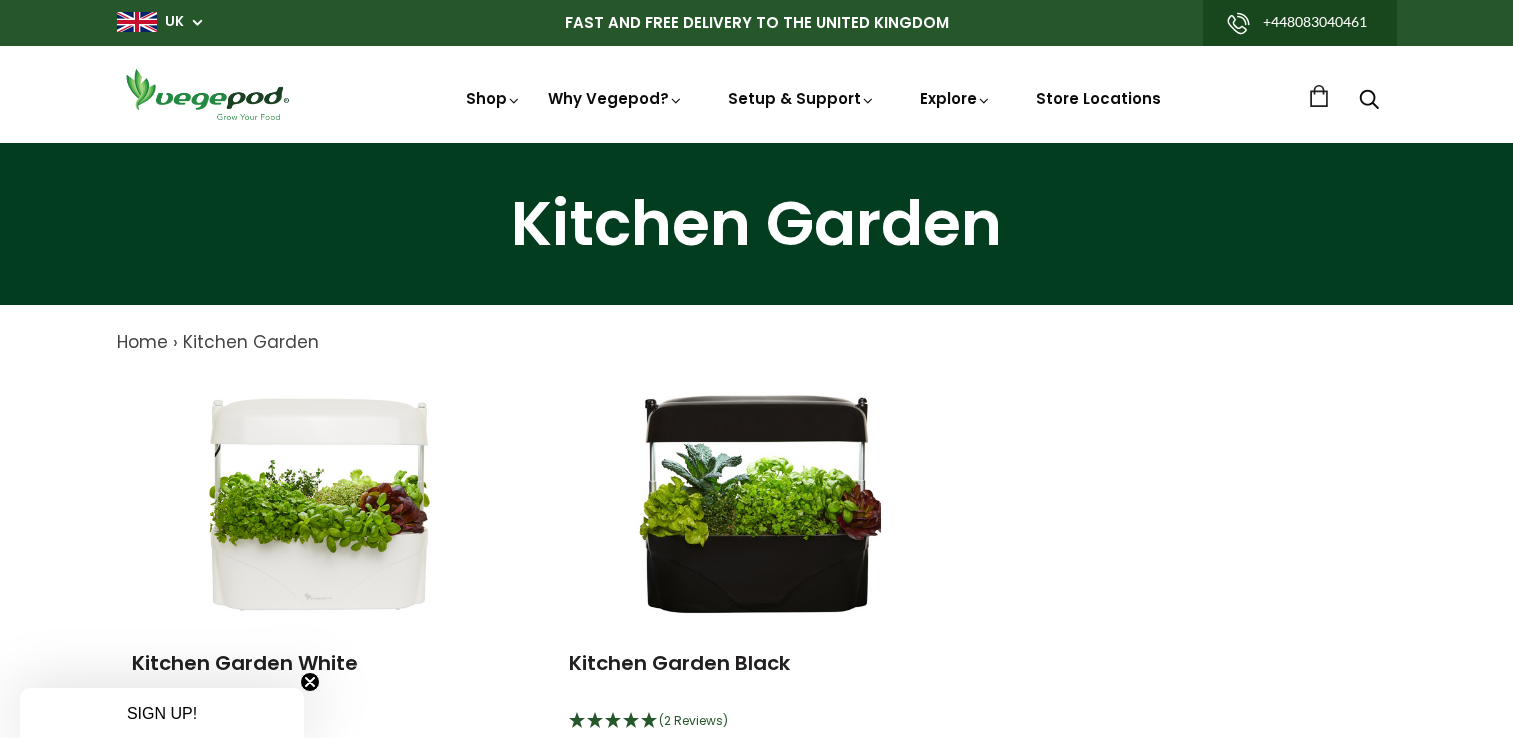 scroll, scrollTop: 0, scrollLeft: 0, axis: both 